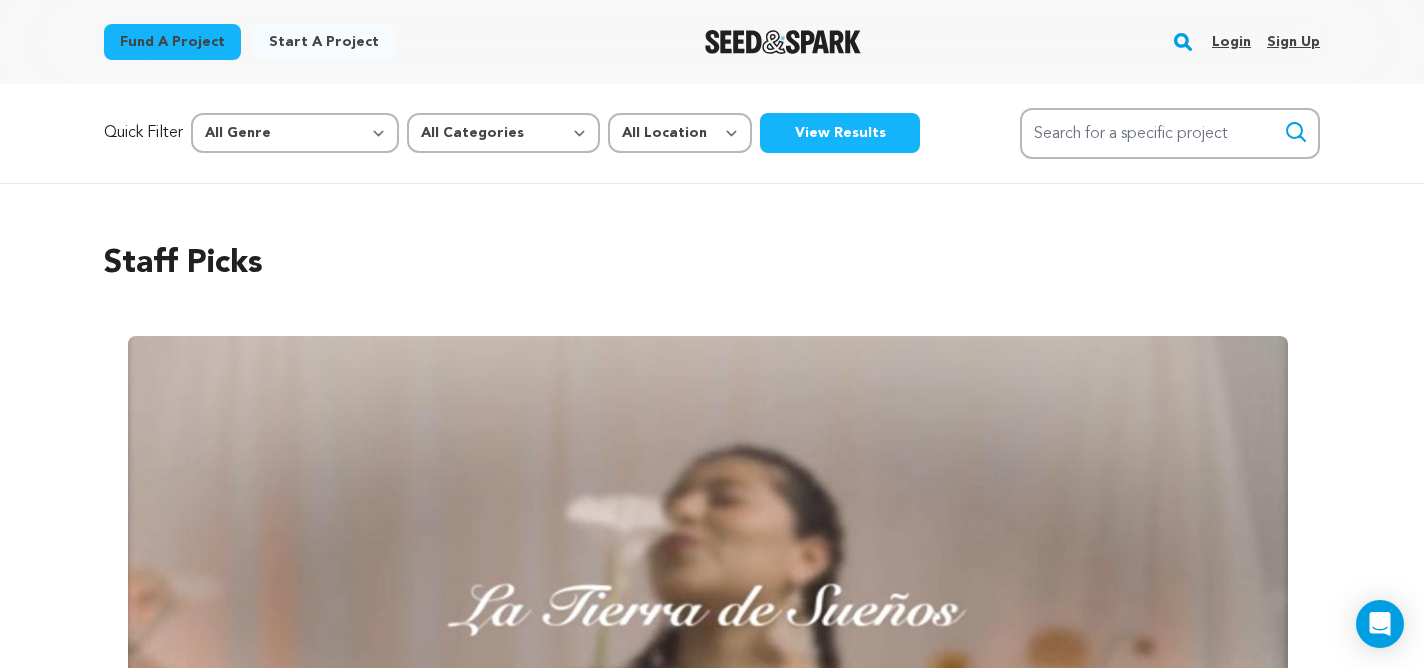 scroll, scrollTop: 0, scrollLeft: 0, axis: both 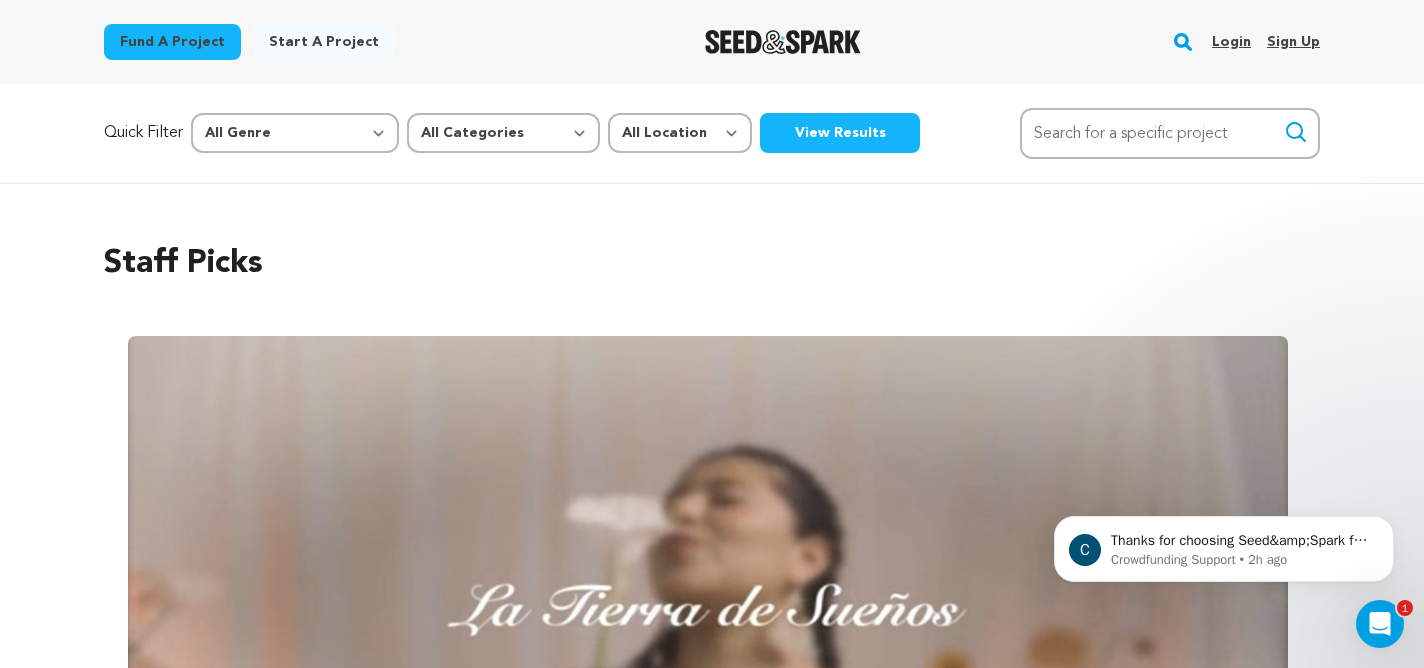 click on "Login" at bounding box center (1231, 42) 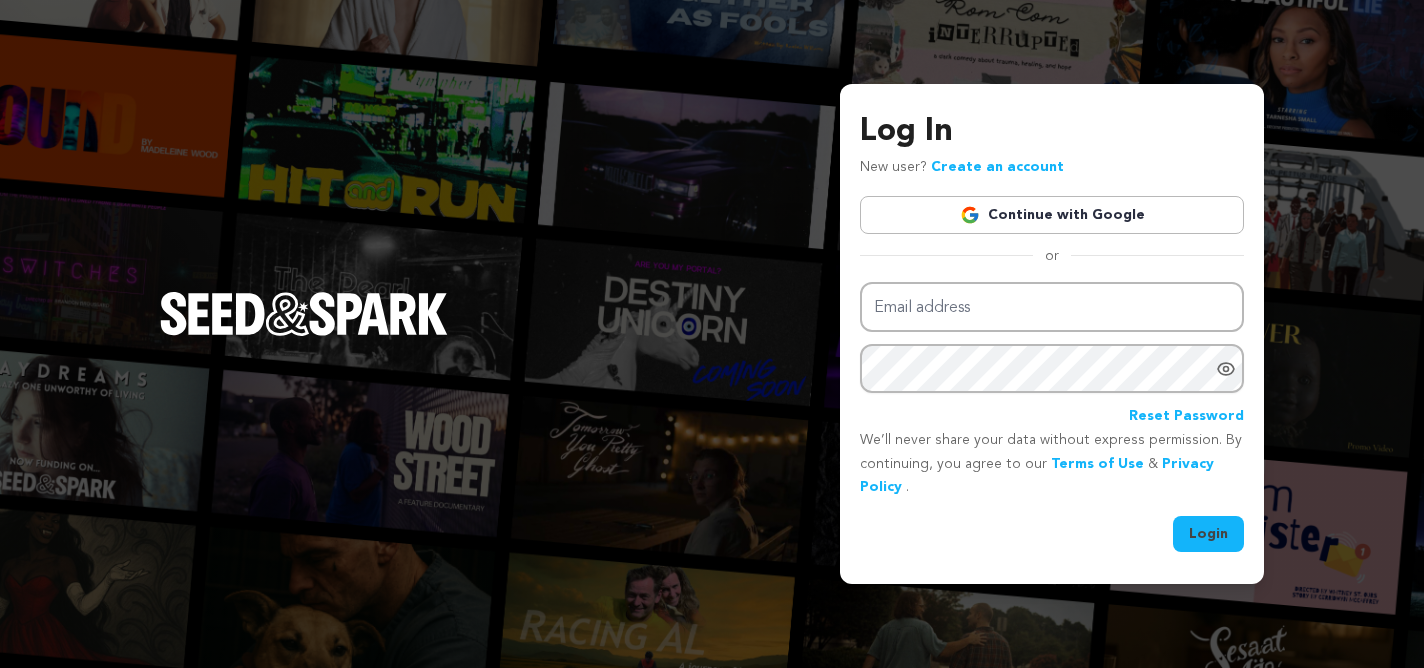 scroll, scrollTop: 0, scrollLeft: 0, axis: both 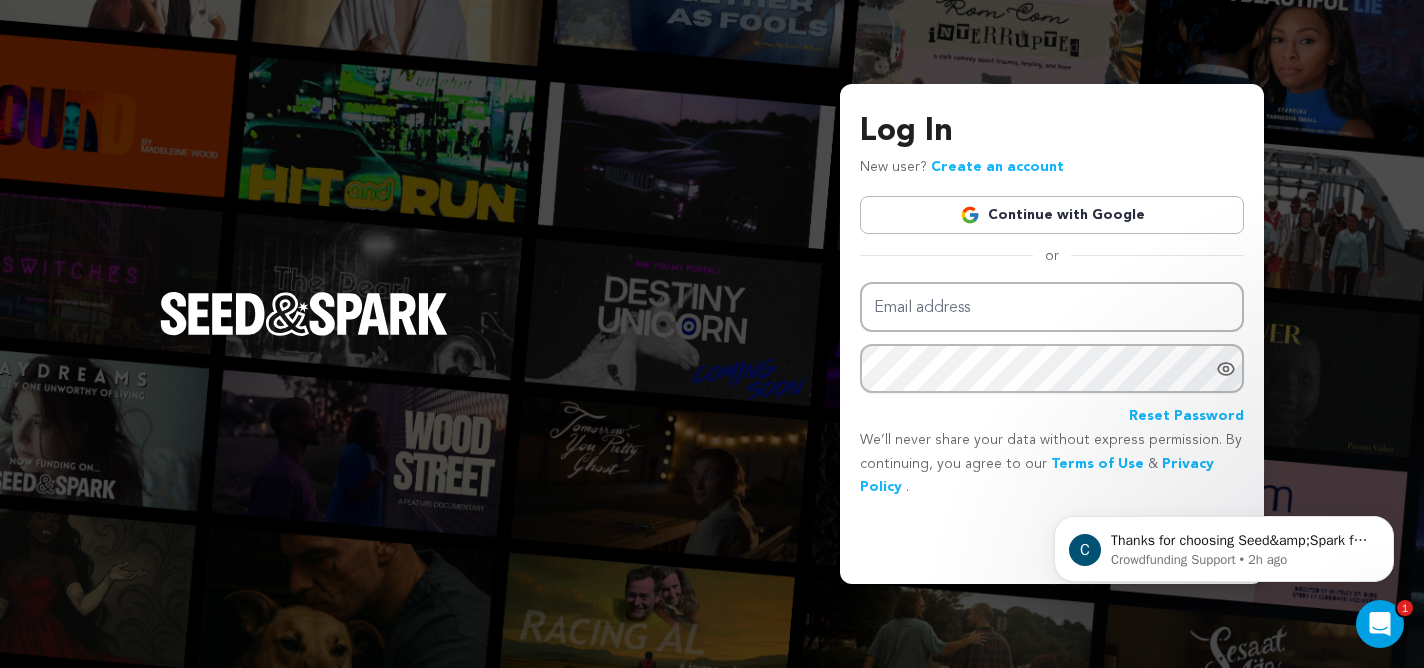 click on "Continue with Google" at bounding box center [1052, 215] 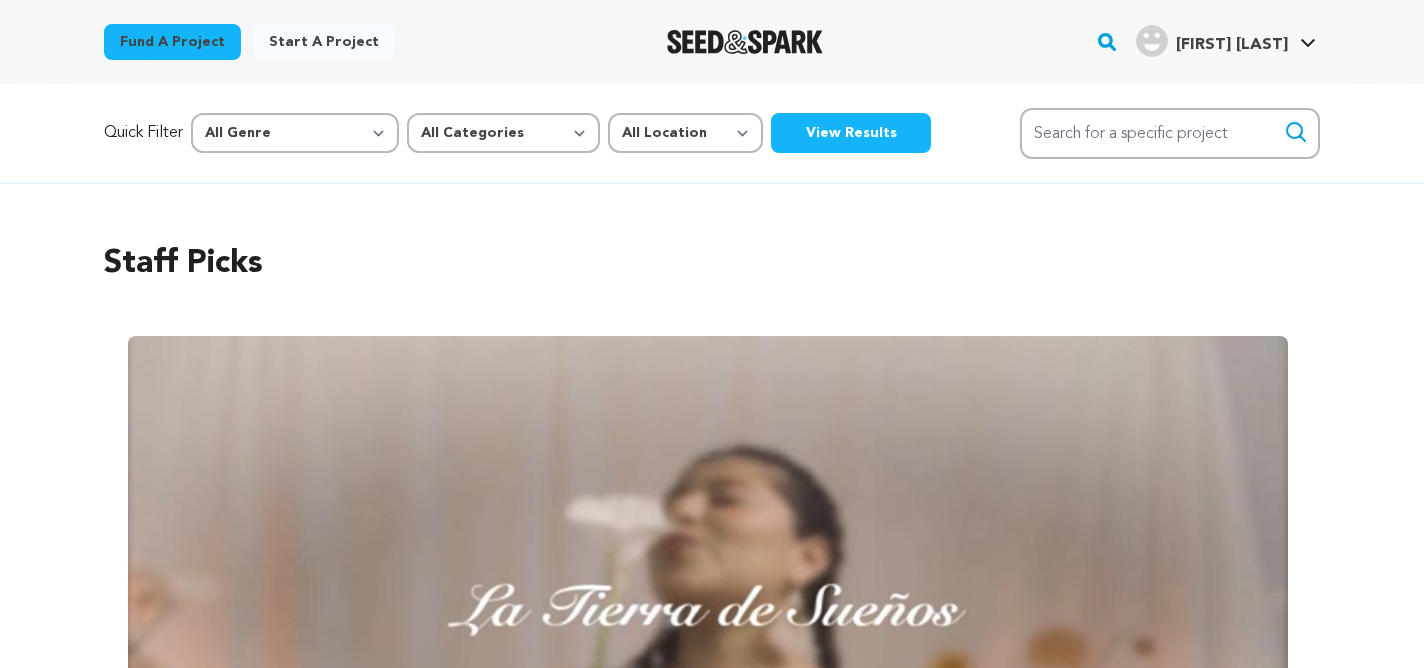 scroll, scrollTop: 0, scrollLeft: 0, axis: both 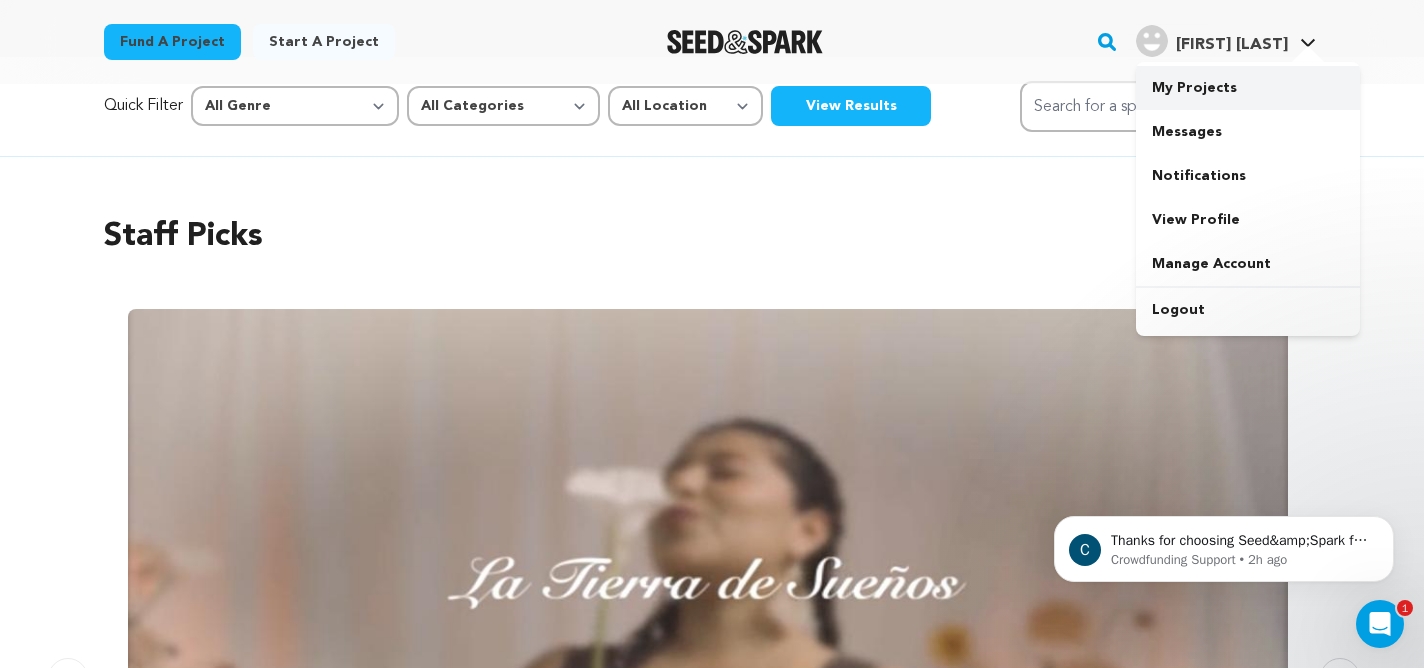 click on "My Projects" at bounding box center [1248, 88] 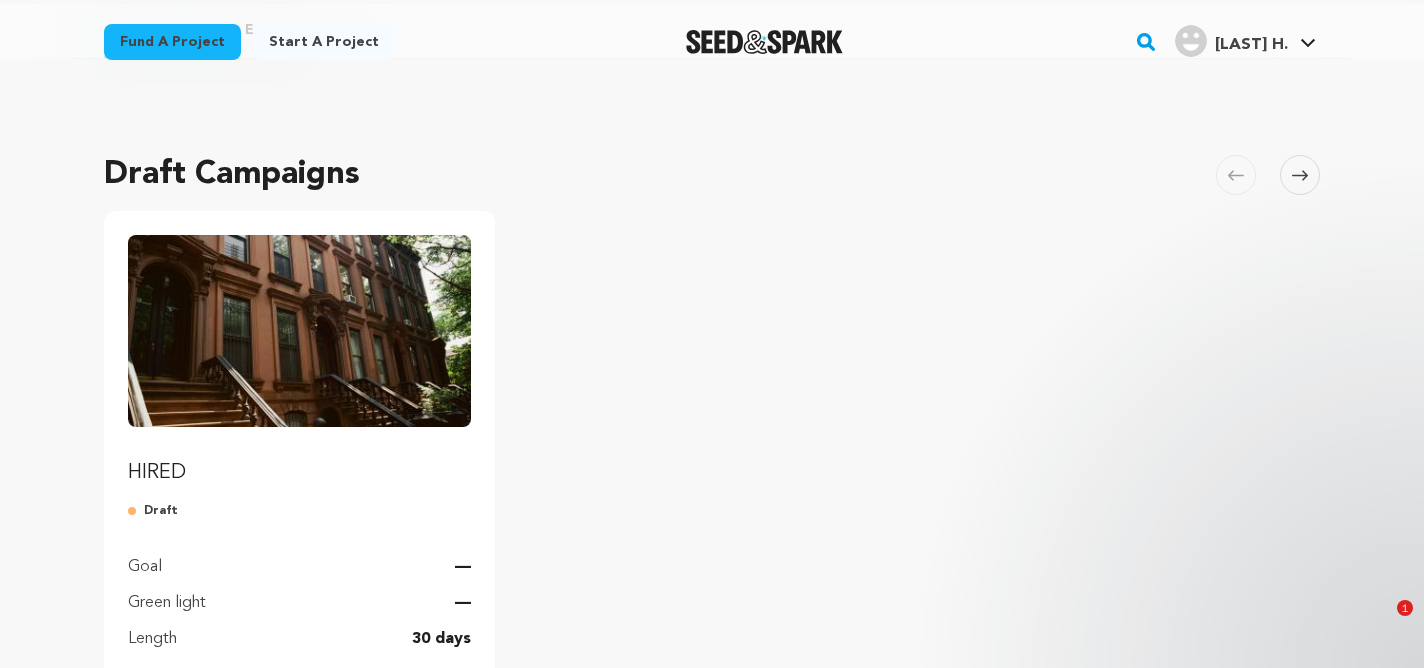 scroll, scrollTop: 166, scrollLeft: 0, axis: vertical 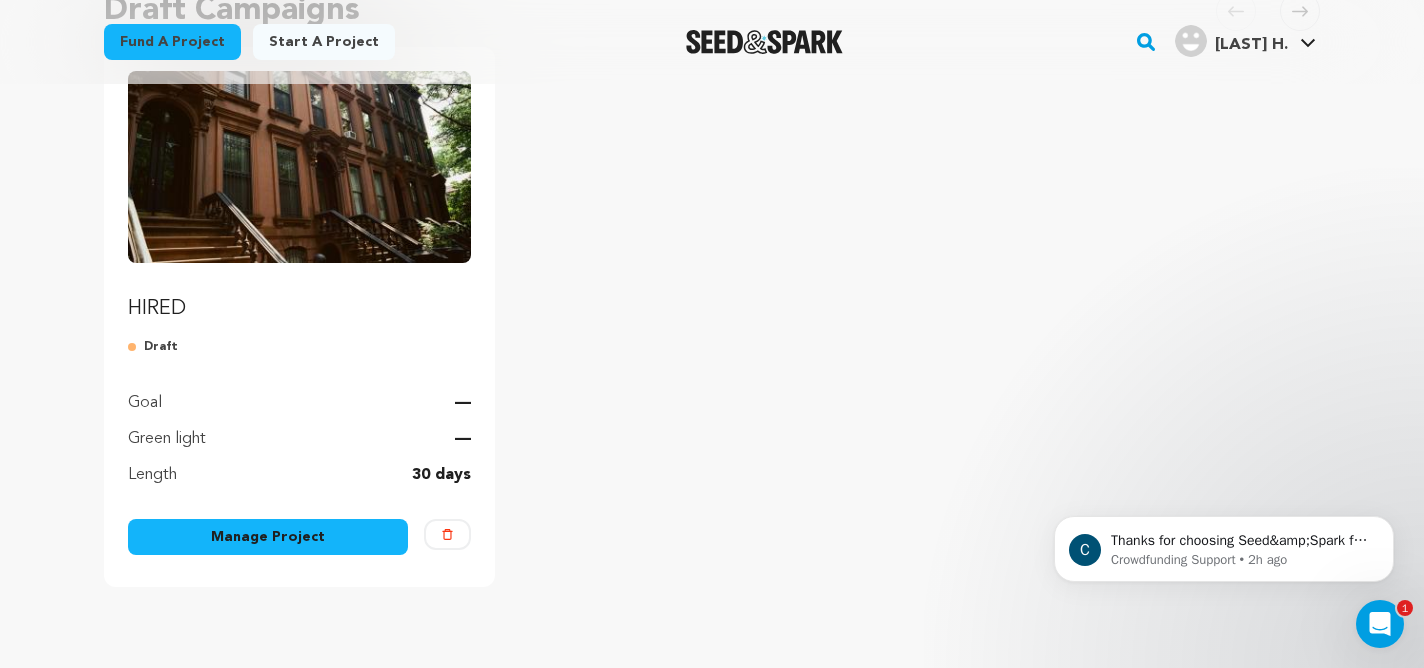 click on "Manage Project" at bounding box center [268, 537] 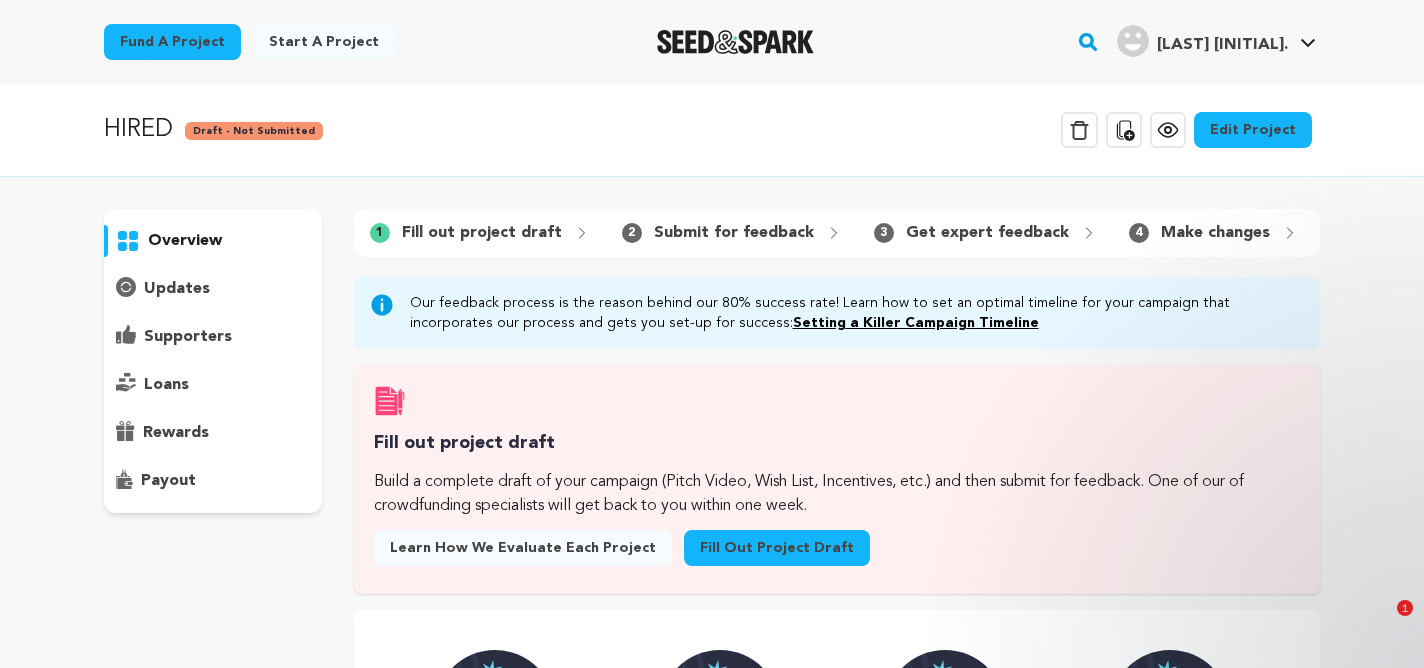 scroll, scrollTop: 68, scrollLeft: 0, axis: vertical 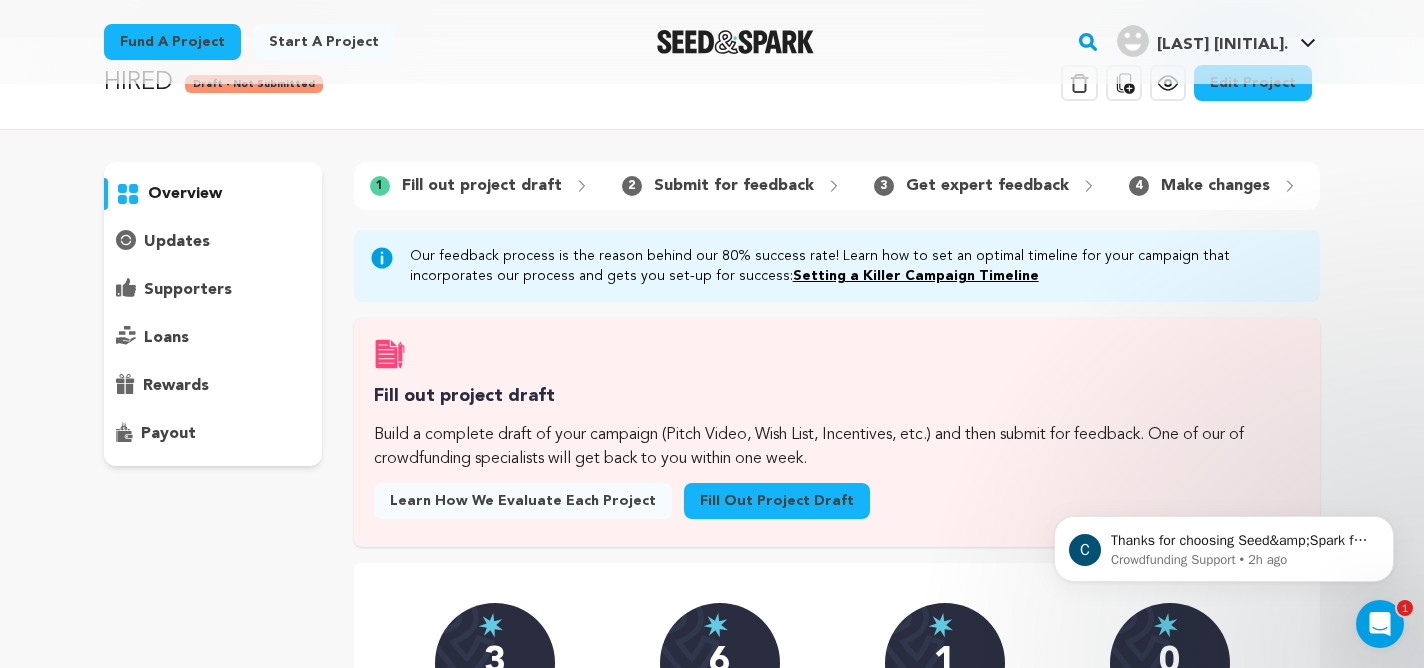 click on "Fill out project draft" at bounding box center [777, 501] 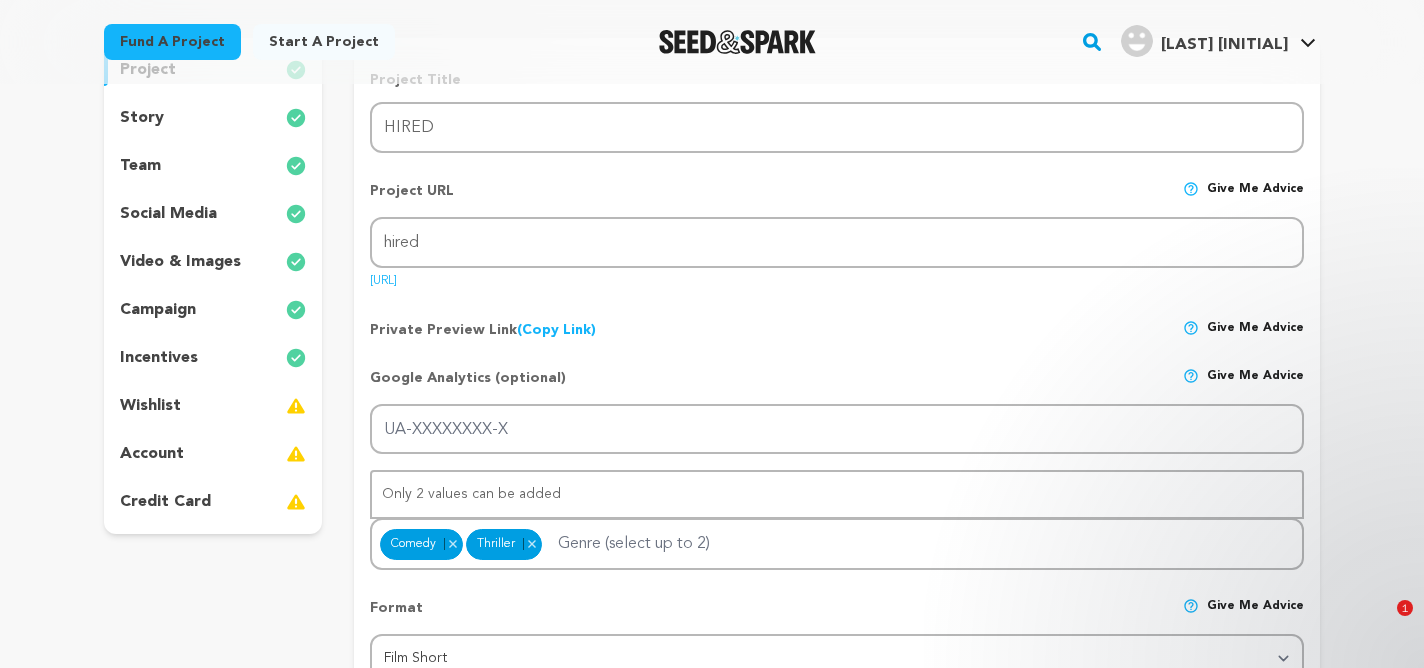 scroll, scrollTop: 363, scrollLeft: 0, axis: vertical 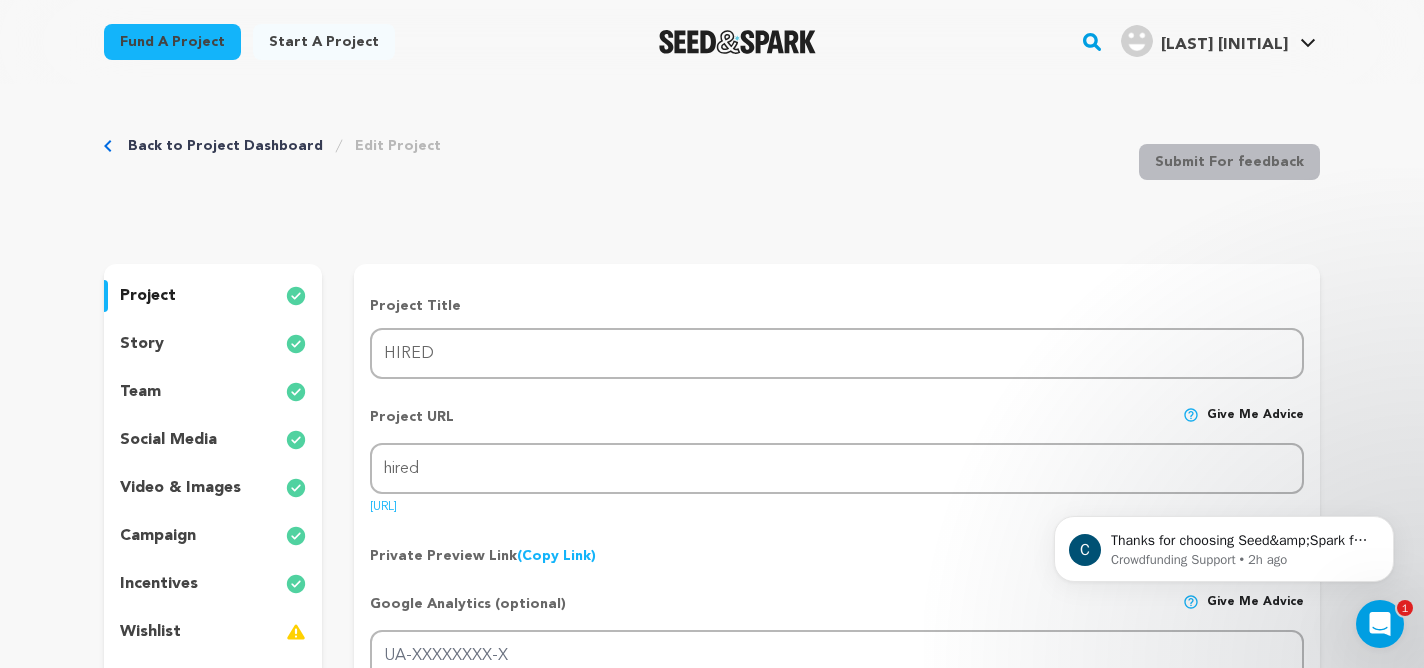 click on "story" at bounding box center [142, 344] 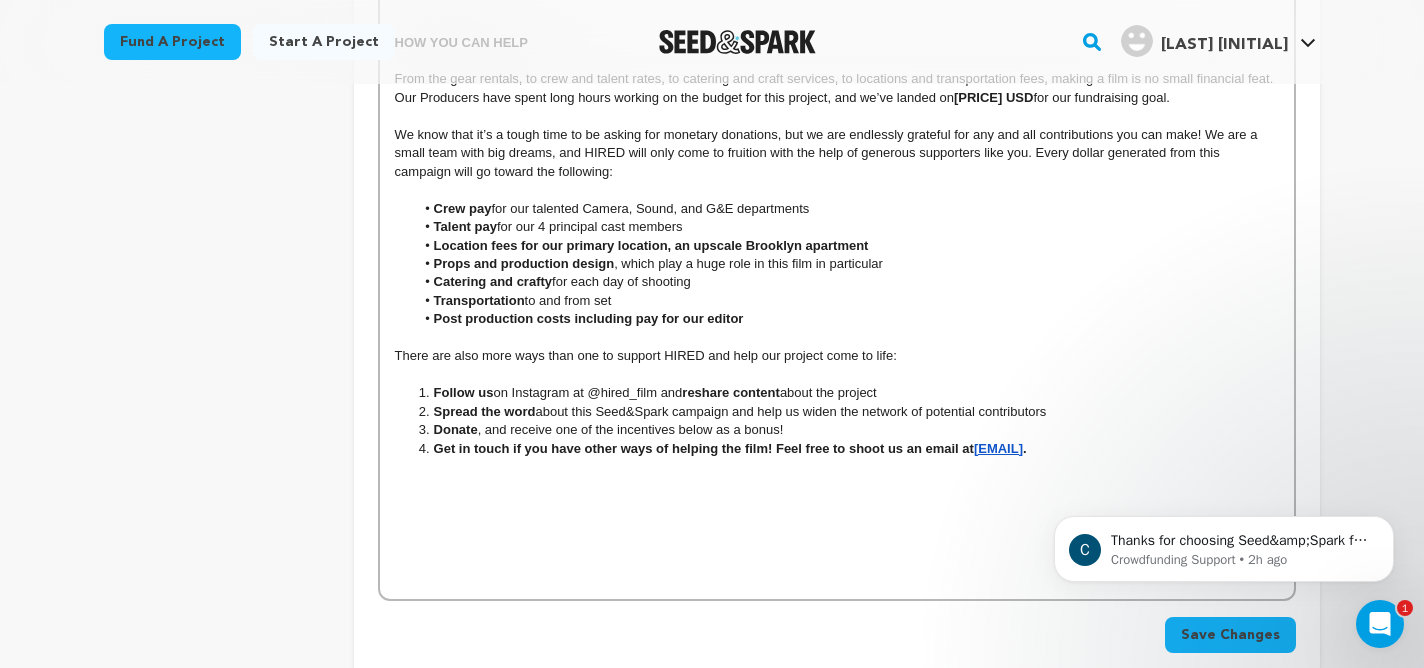 scroll, scrollTop: 2423, scrollLeft: 0, axis: vertical 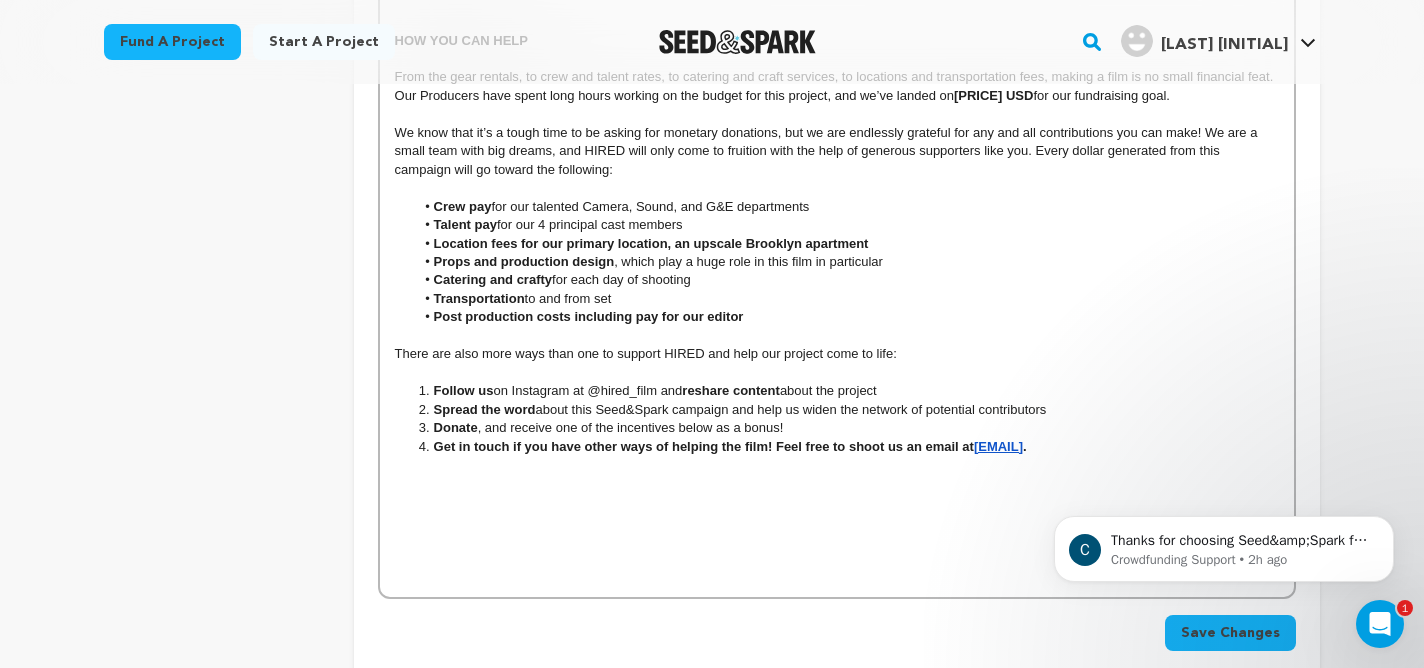 click at bounding box center (837, 502) 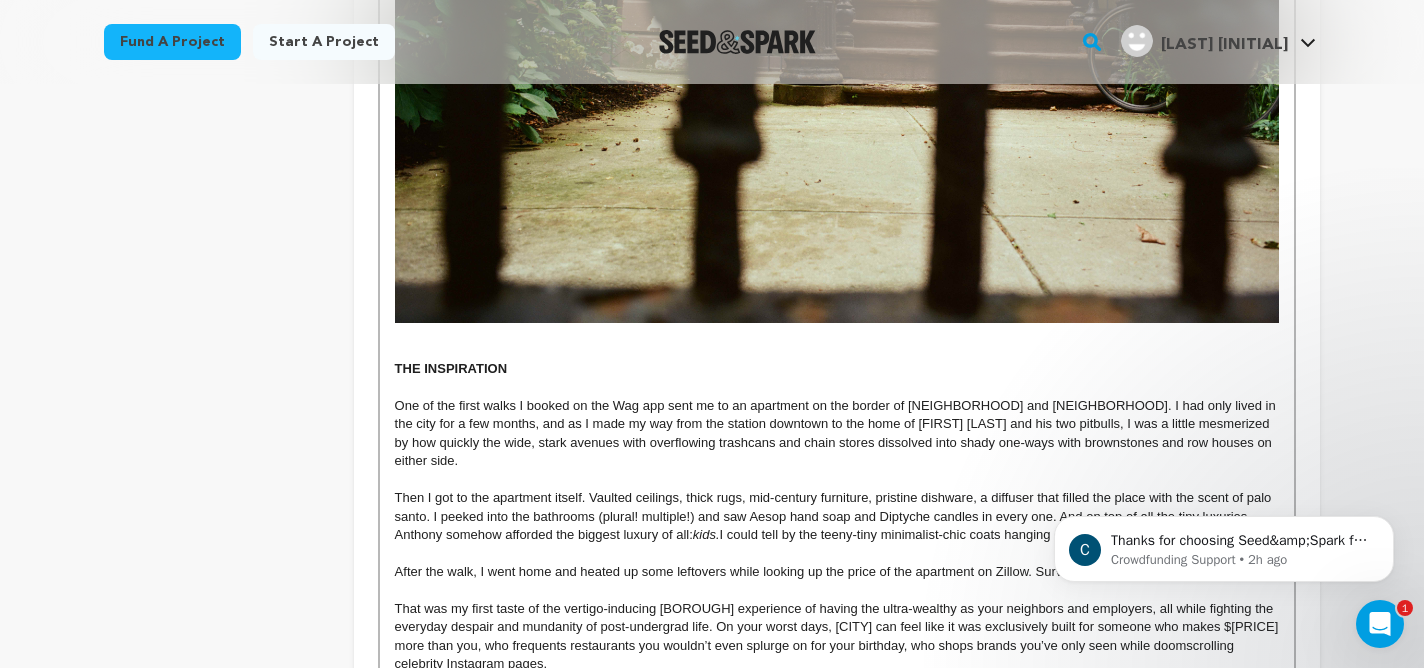 scroll, scrollTop: 223, scrollLeft: 0, axis: vertical 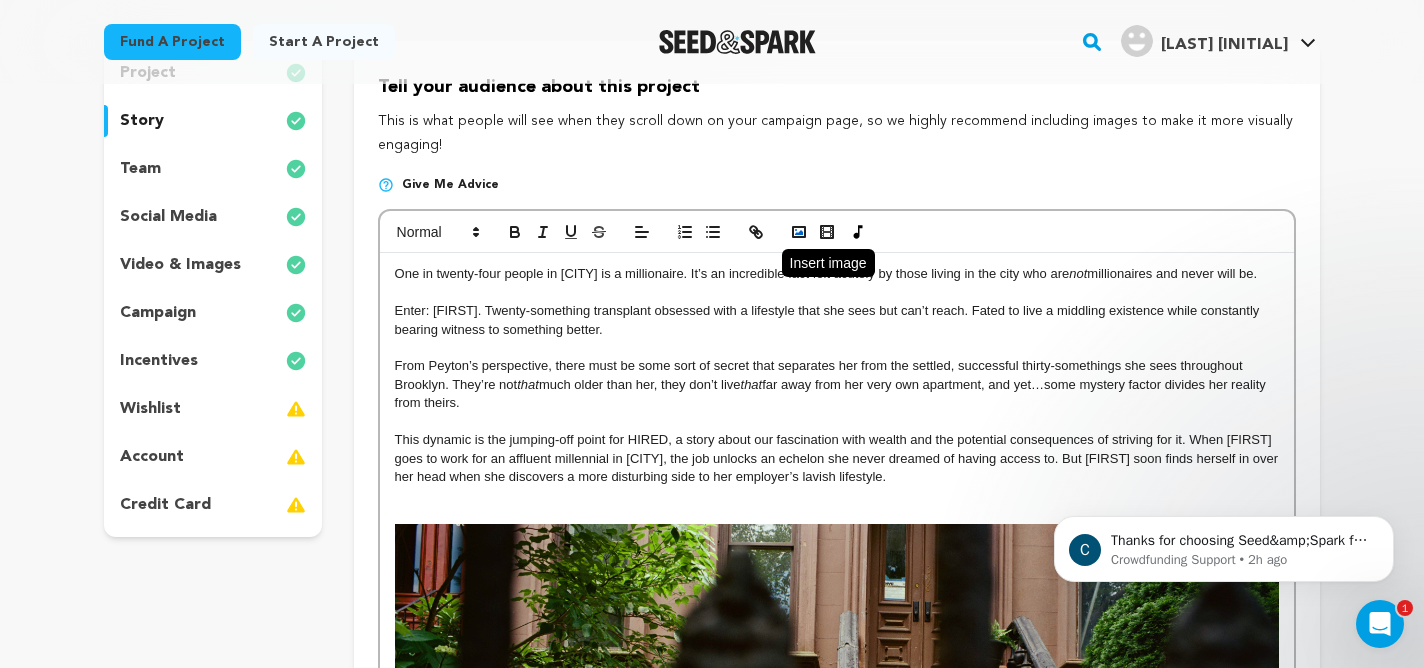 click 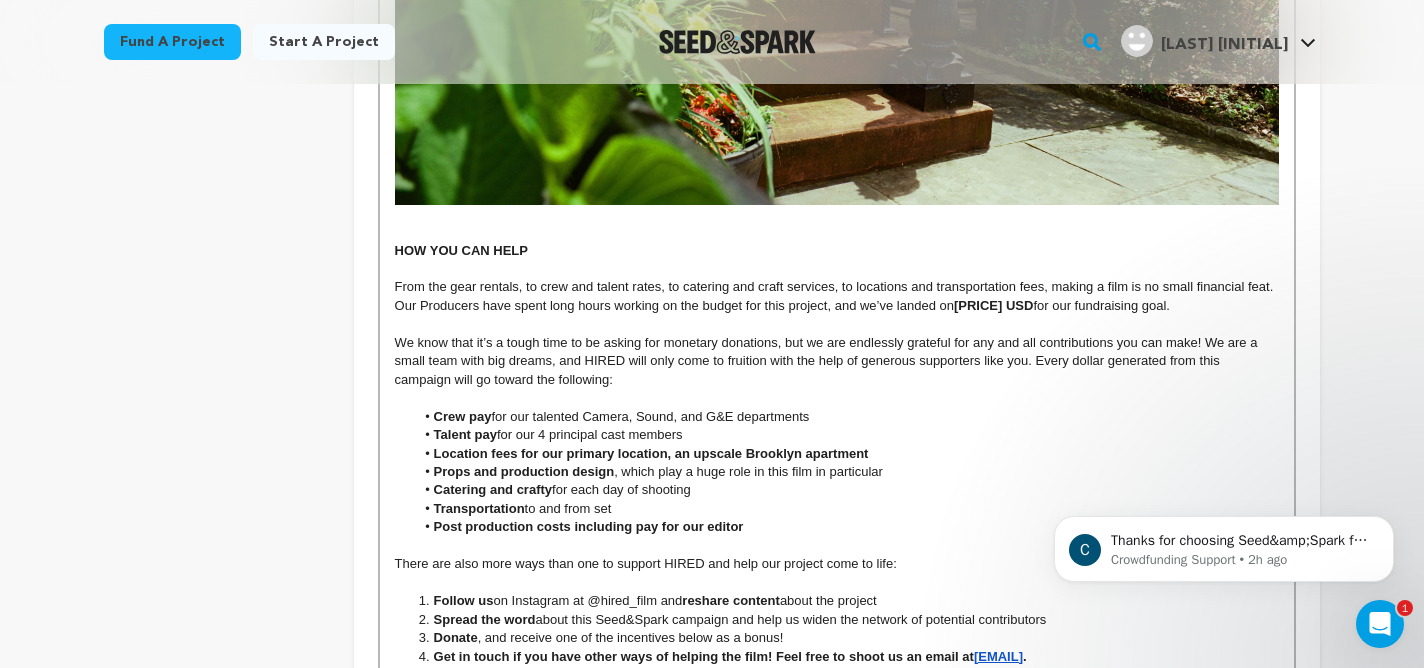scroll, scrollTop: 2546, scrollLeft: 0, axis: vertical 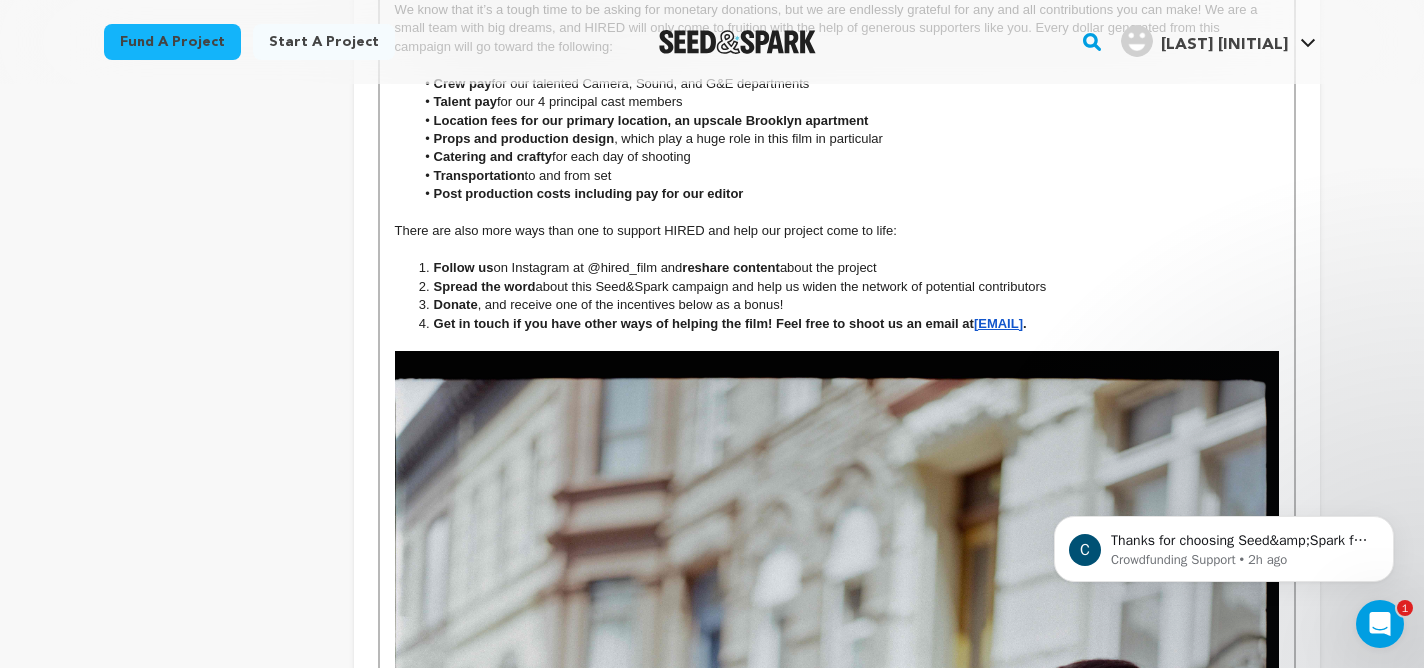 click on "Get in touch if you have other ways of helping the film! Feel free to shoot us an email at  [EMAIL] ." at bounding box center [846, 324] 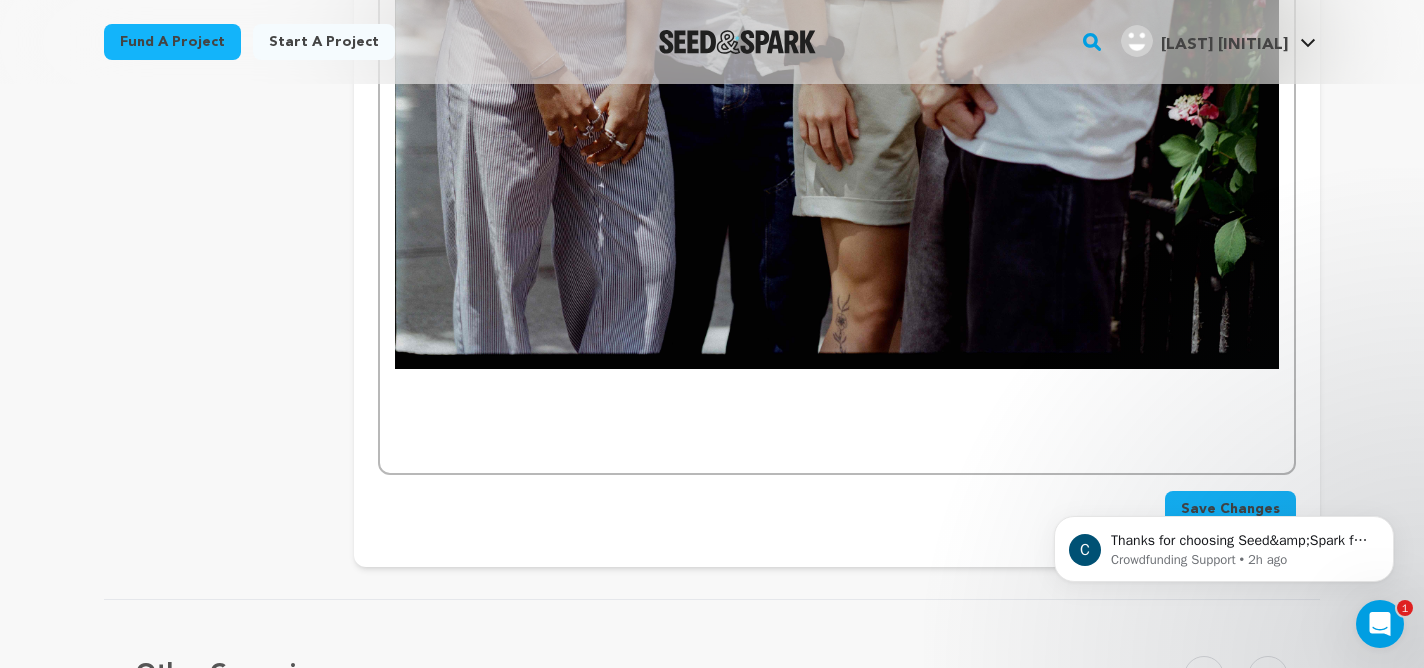 scroll, scrollTop: 3774, scrollLeft: 0, axis: vertical 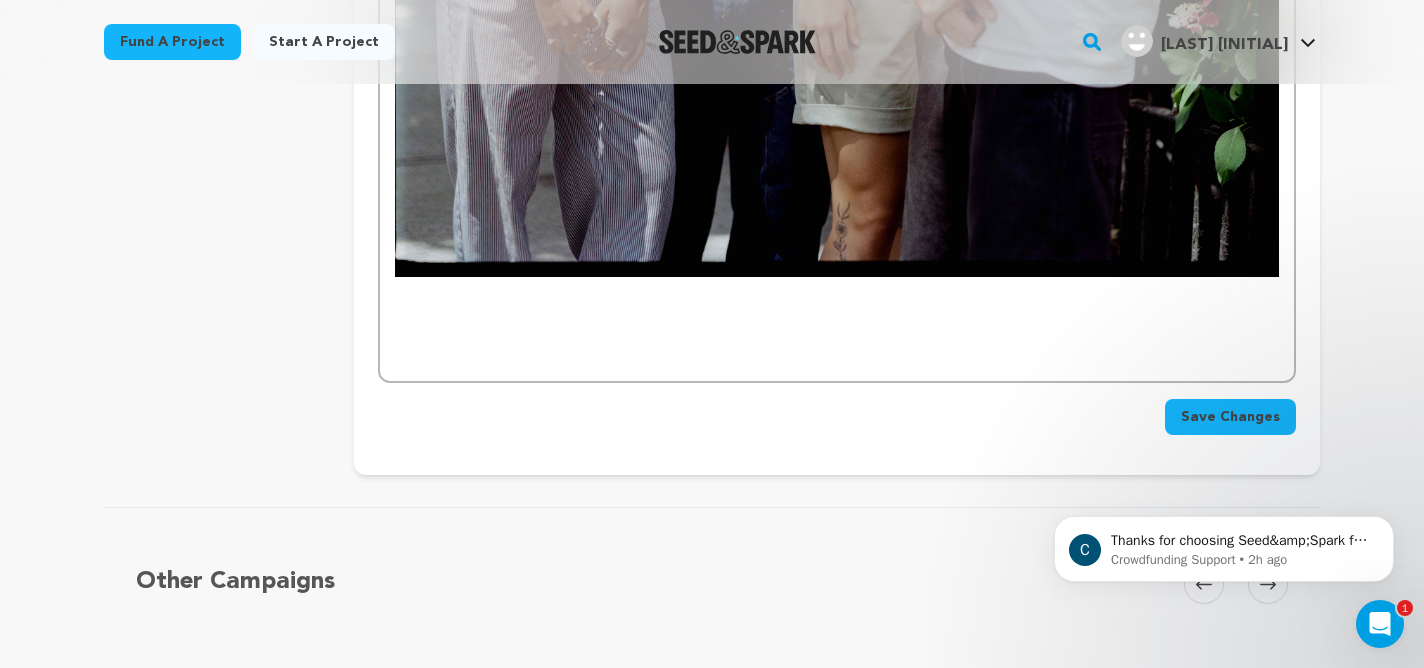 click on "Save Changes" at bounding box center [1230, 417] 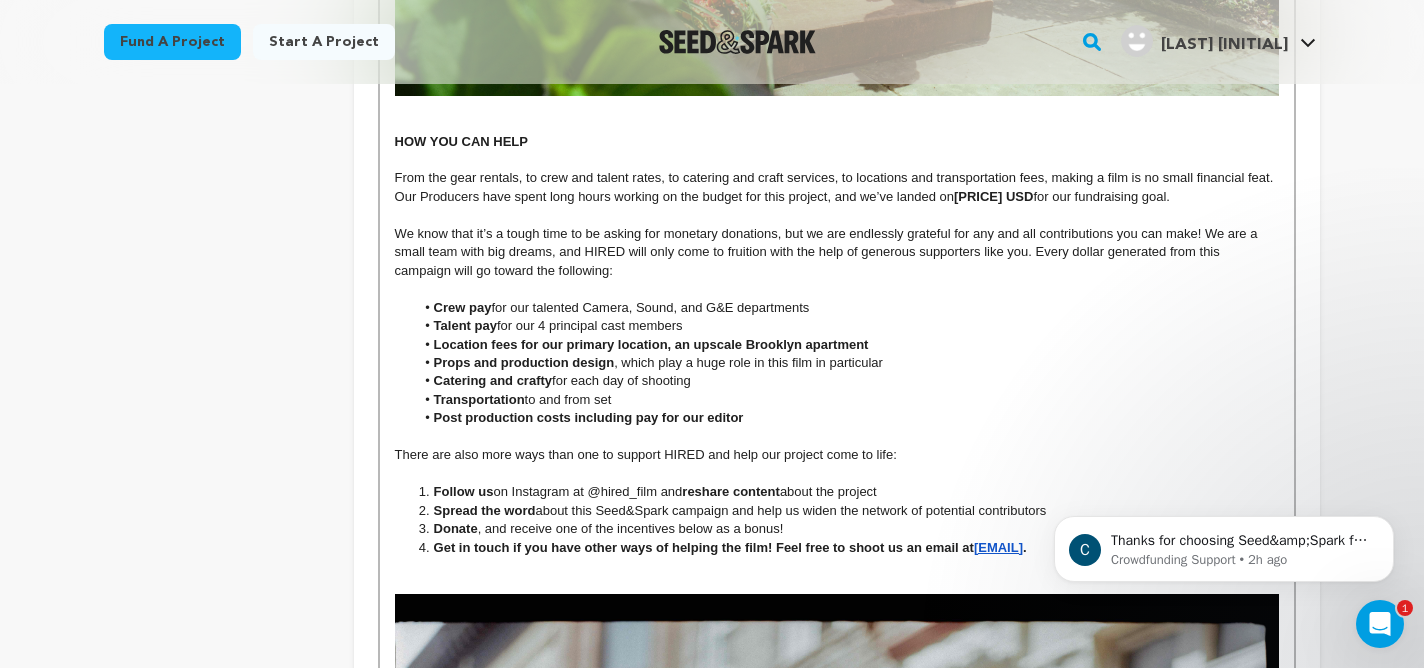 scroll, scrollTop: 2357, scrollLeft: 0, axis: vertical 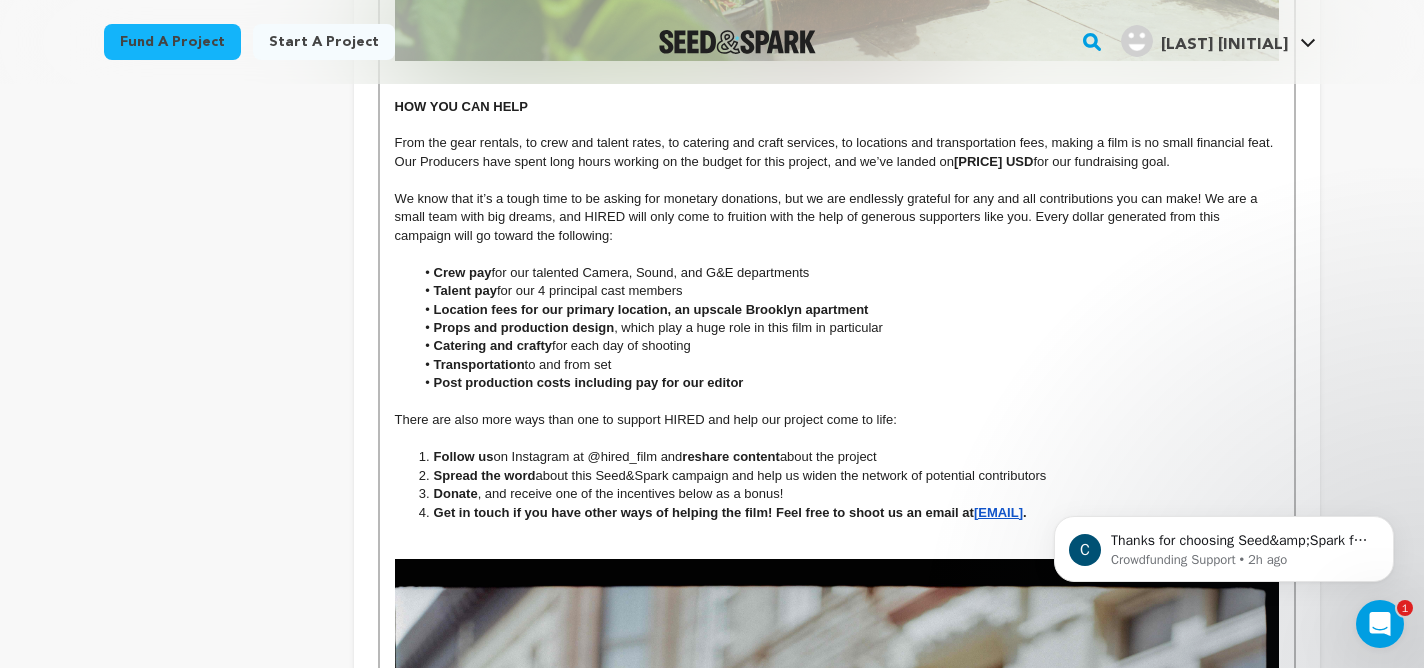 drag, startPoint x: 880, startPoint y: 313, endPoint x: 519, endPoint y: 315, distance: 361.00555 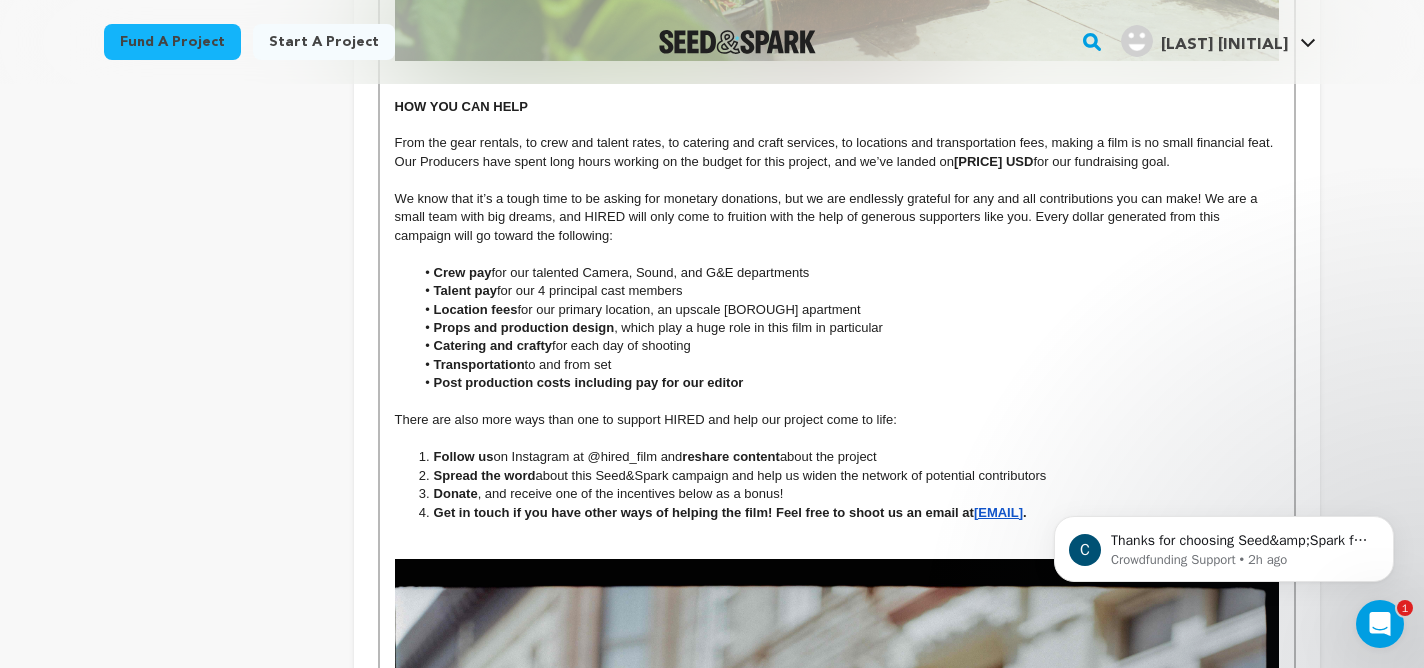 click on "Catering and crafty  for each day of shooting" at bounding box center (846, 346) 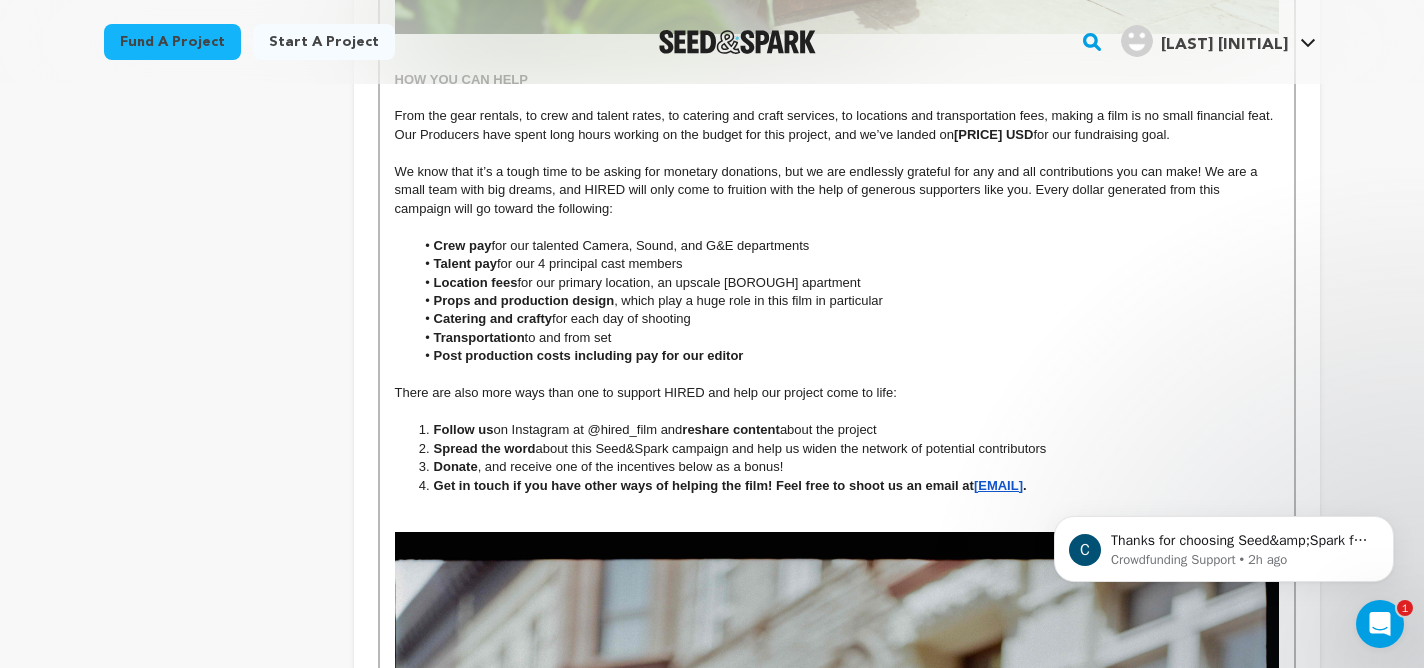 scroll, scrollTop: 2392, scrollLeft: 0, axis: vertical 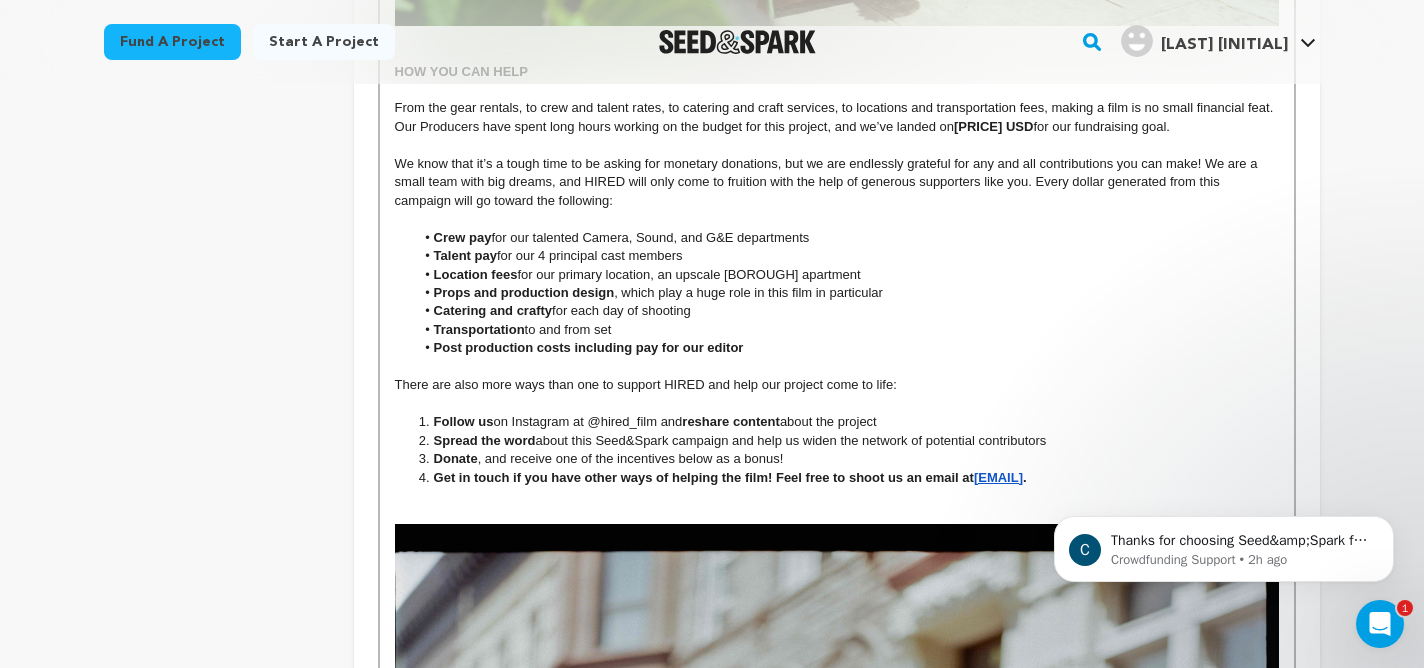 drag, startPoint x: 755, startPoint y: 352, endPoint x: 573, endPoint y: 348, distance: 182.04395 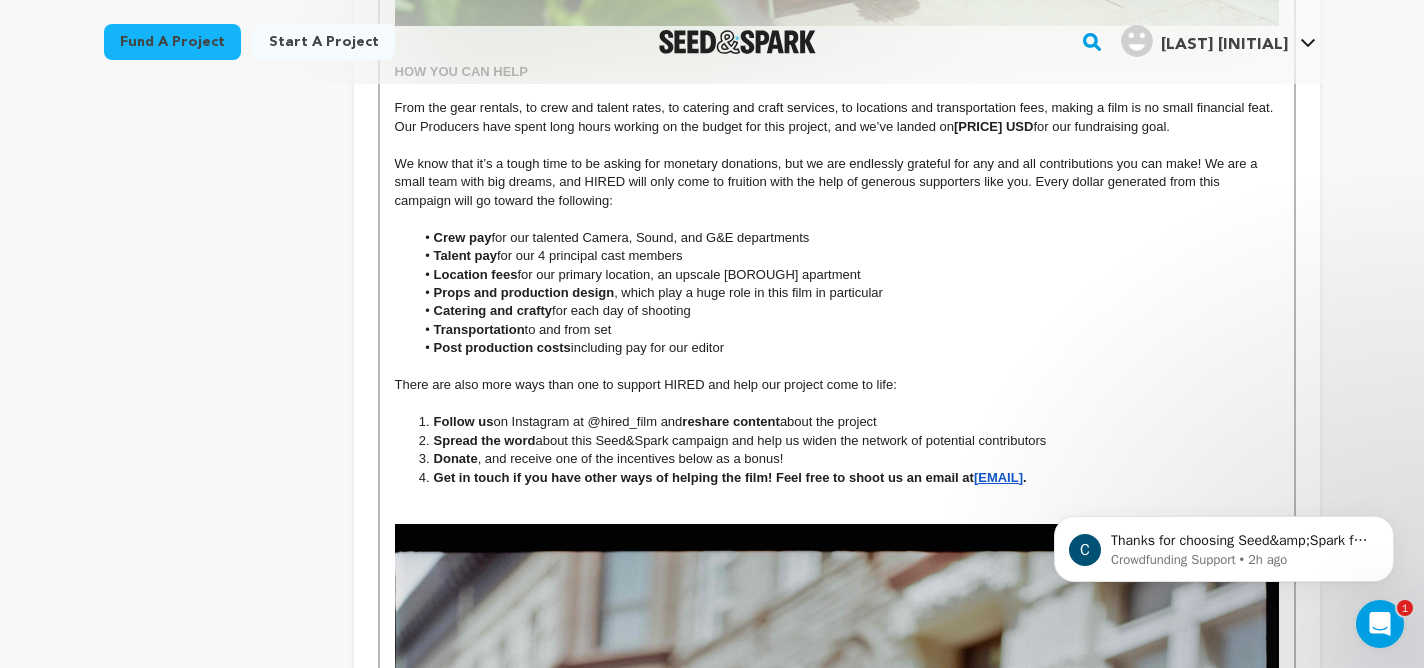 click on "Post production costs" at bounding box center (502, 347) 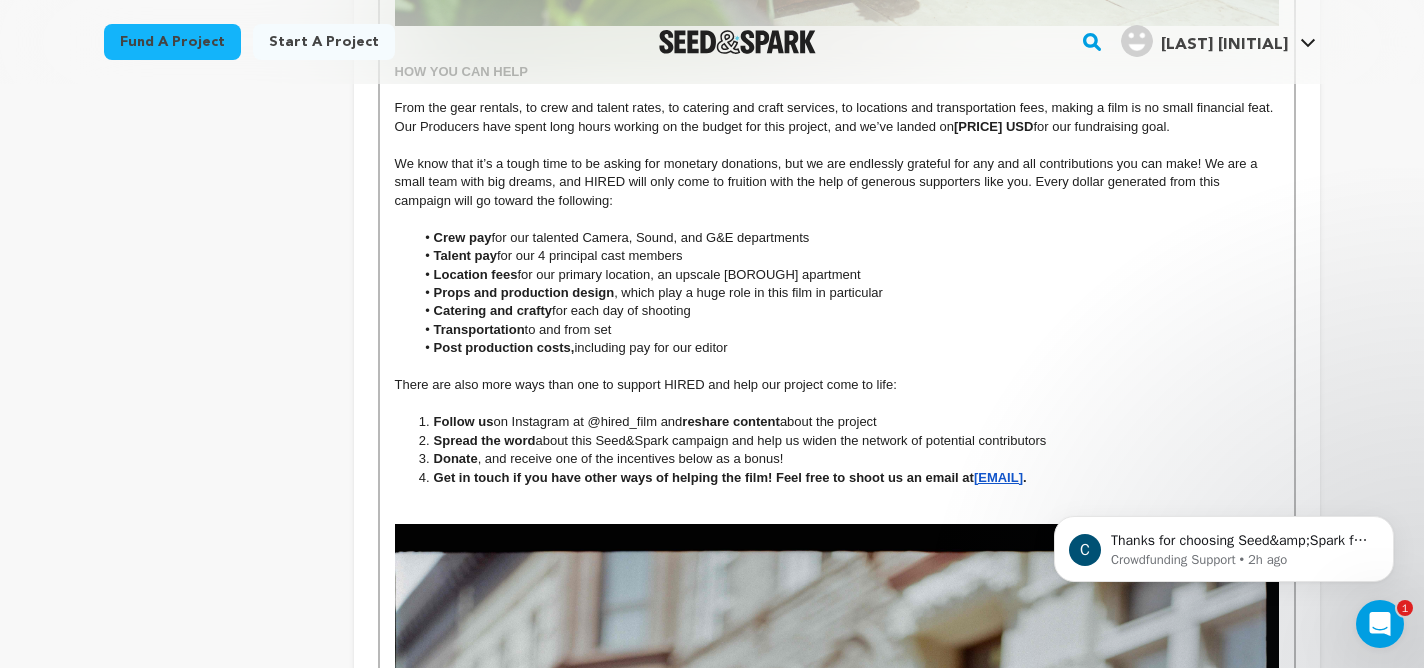 click on "Post production costs,  including pay for our editor" at bounding box center (846, 348) 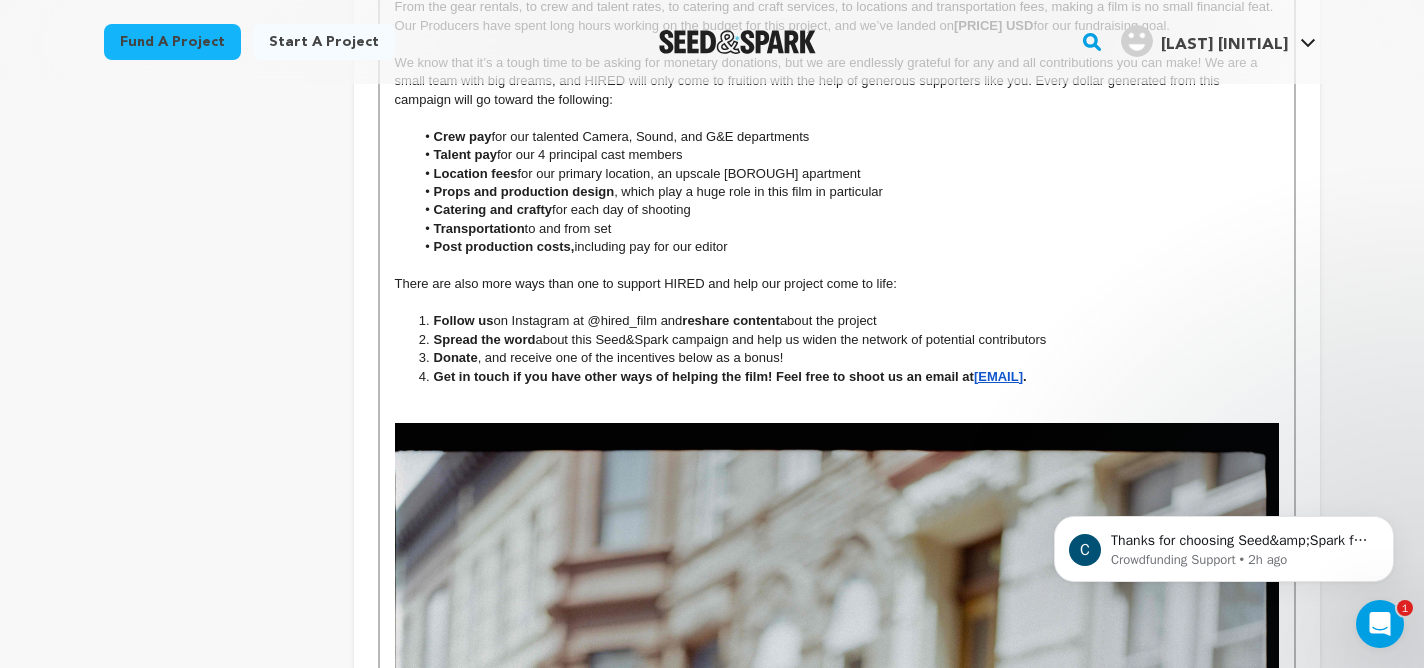 scroll, scrollTop: 2543, scrollLeft: 0, axis: vertical 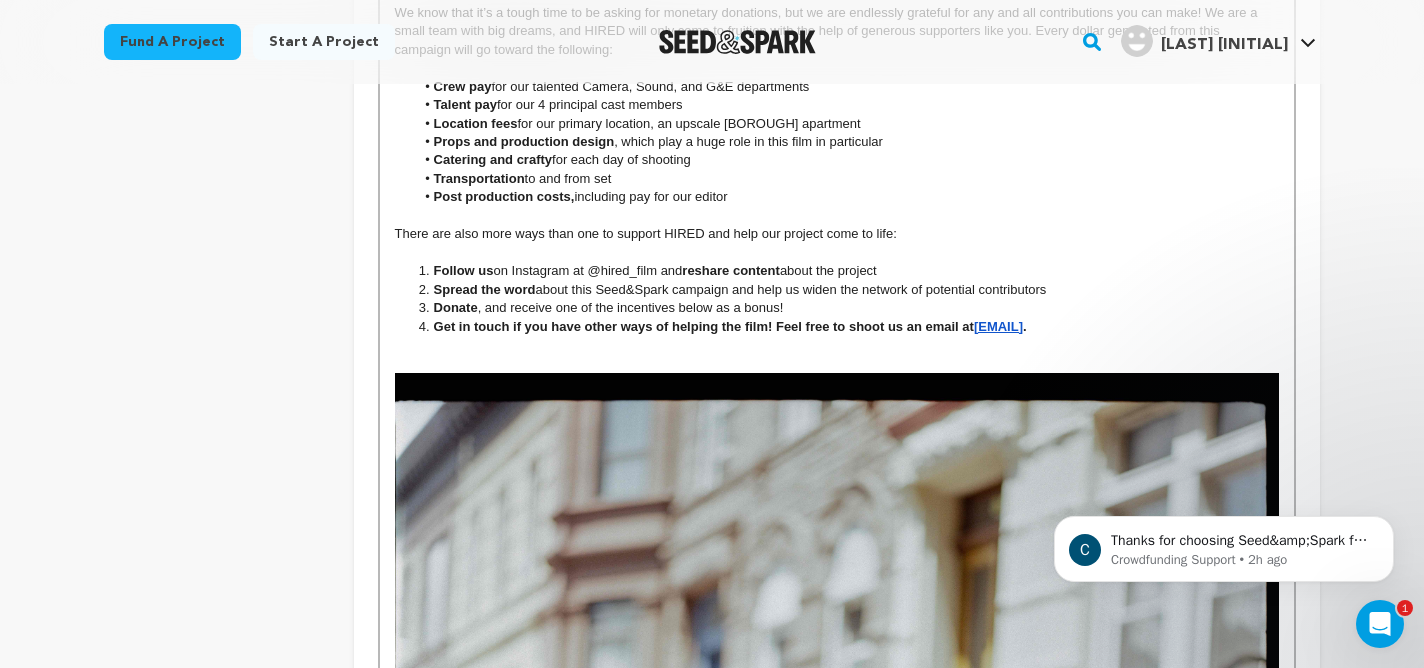 click on "Get in touch if you have other ways of helping the film! Feel free to shoot us an email at  [EMAIL] ." at bounding box center (846, 327) 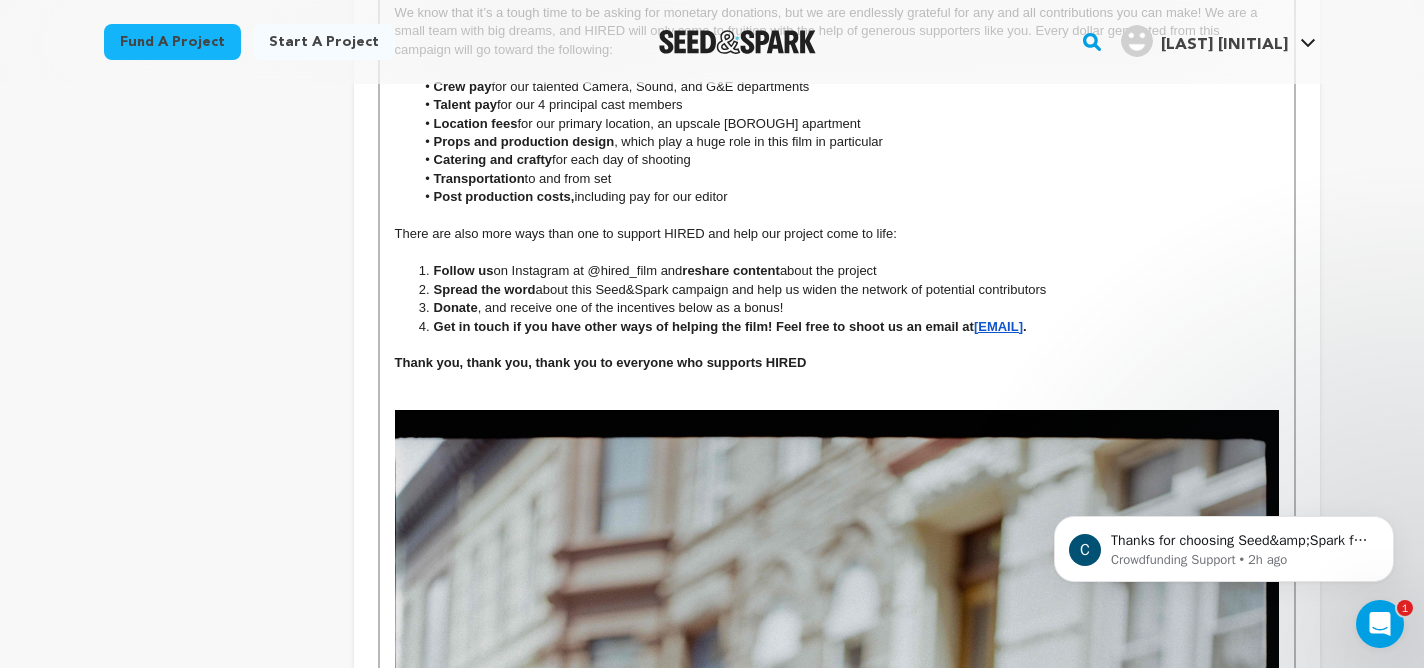drag, startPoint x: 851, startPoint y: 373, endPoint x: 712, endPoint y: 369, distance: 139.05754 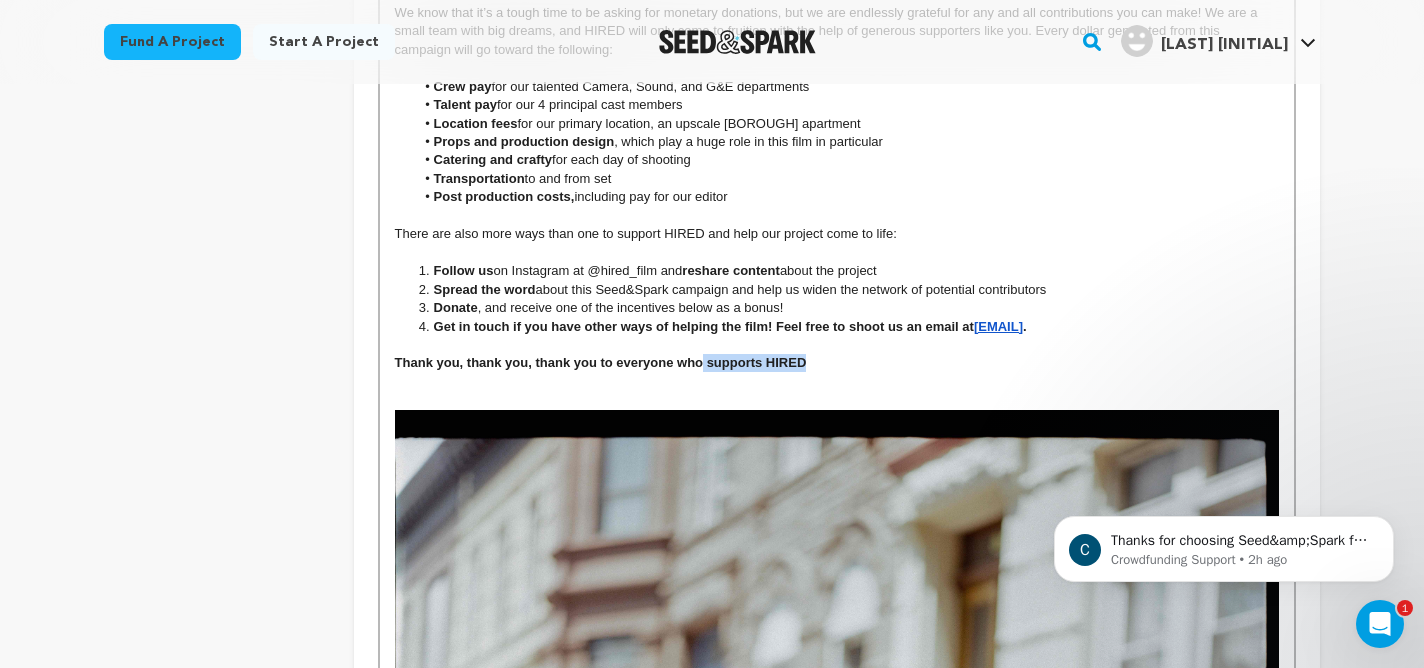 drag, startPoint x: 831, startPoint y: 366, endPoint x: 702, endPoint y: 366, distance: 129 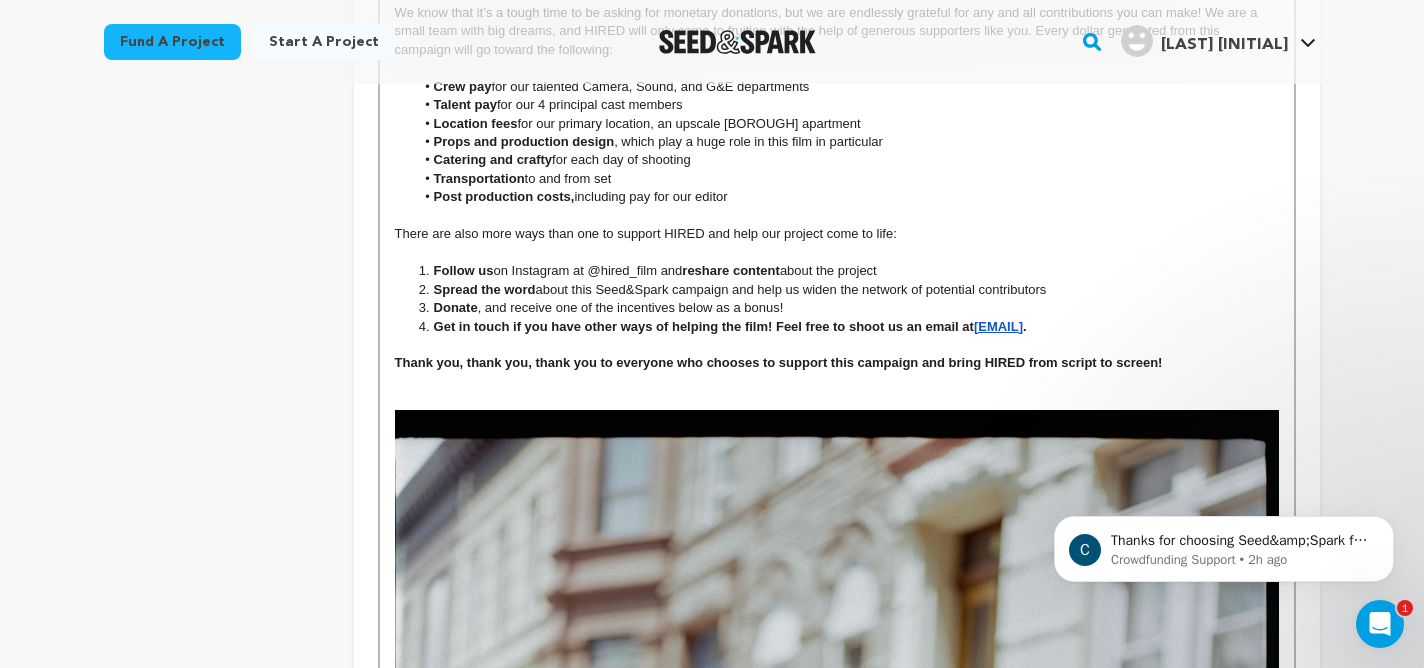 drag, startPoint x: 1125, startPoint y: 326, endPoint x: 777, endPoint y: 328, distance: 348.00574 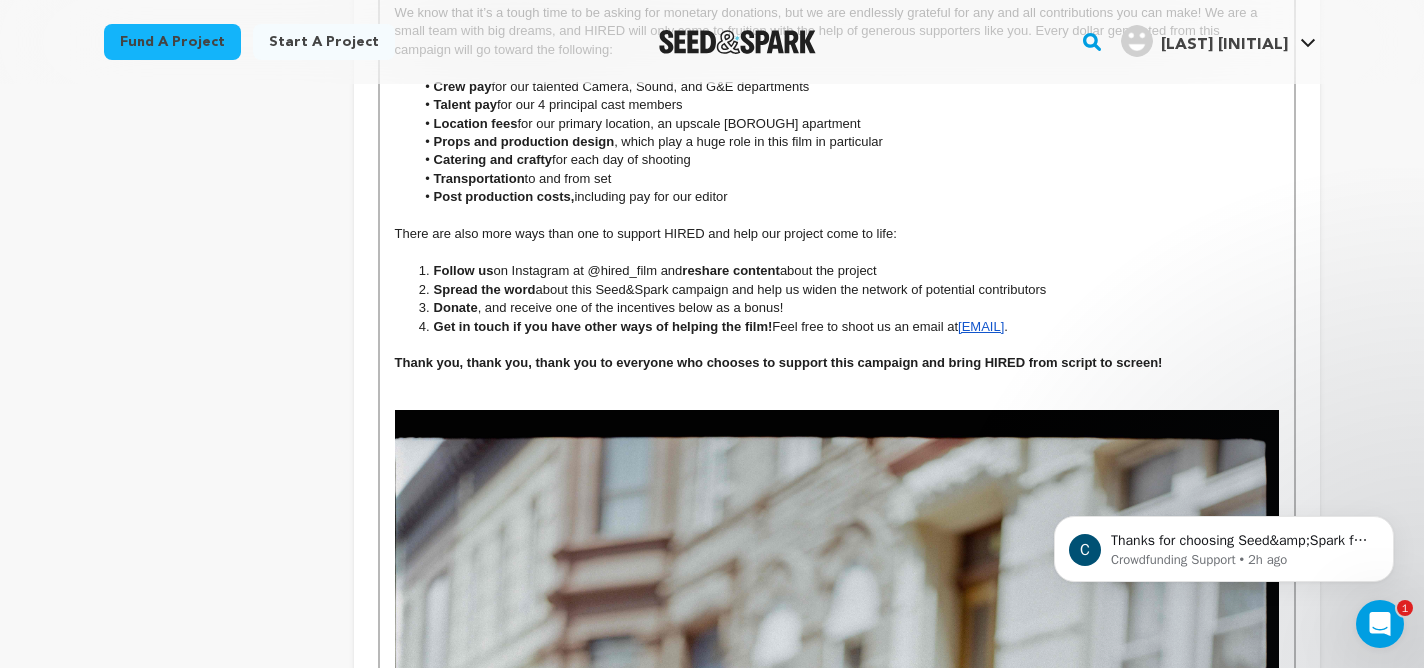 click on ", and receive one of the incentives below as a bonus!" at bounding box center [631, 307] 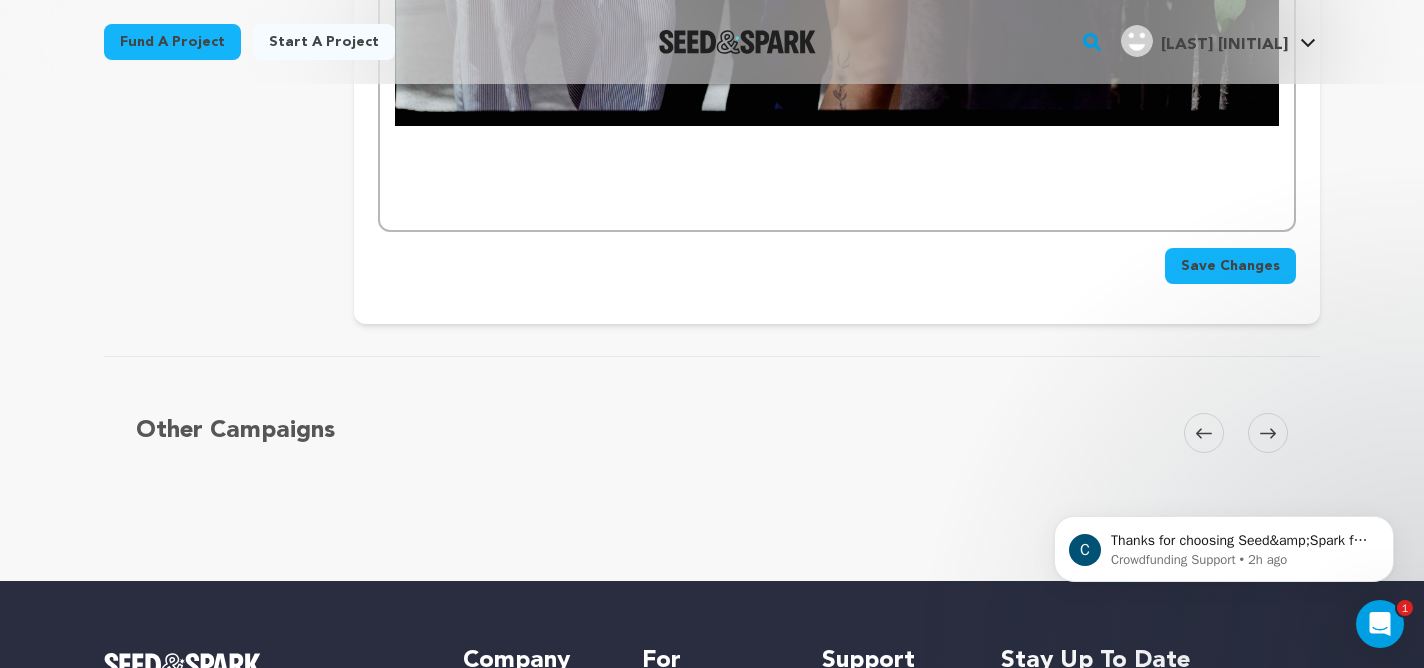 scroll, scrollTop: 3931, scrollLeft: 0, axis: vertical 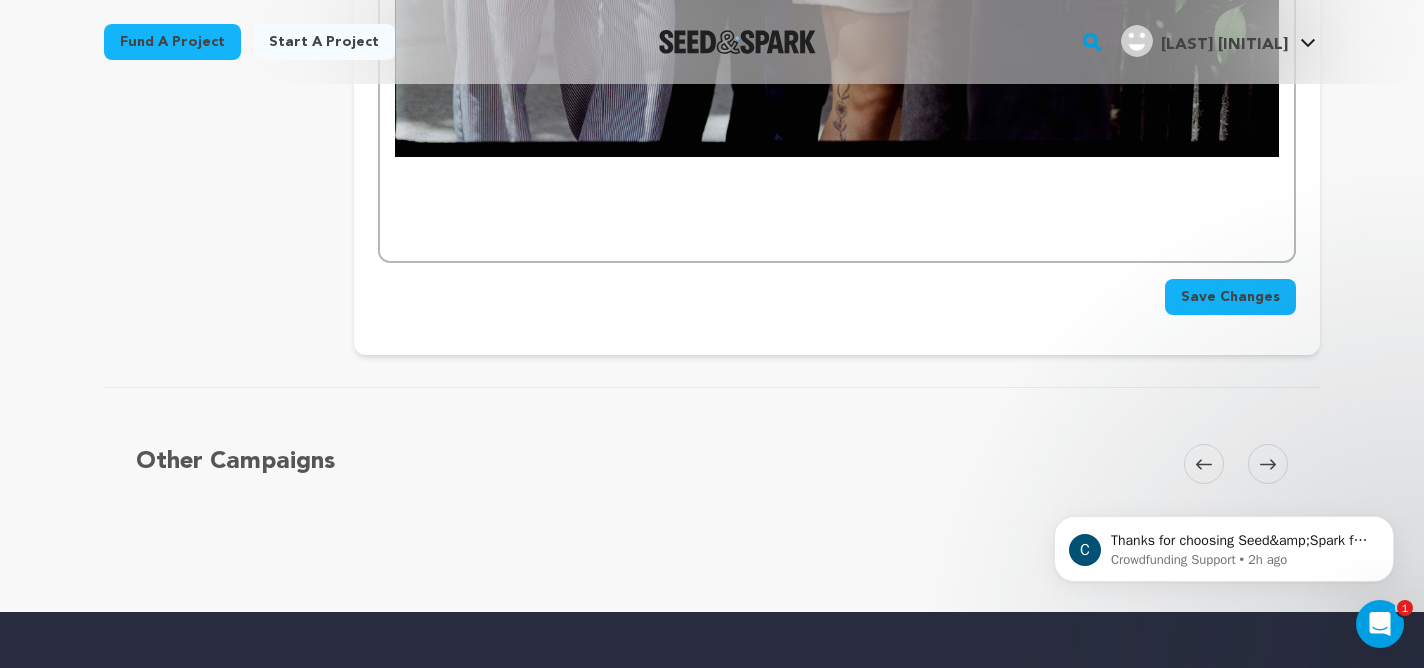 click on "Save Changes" at bounding box center [1230, 297] 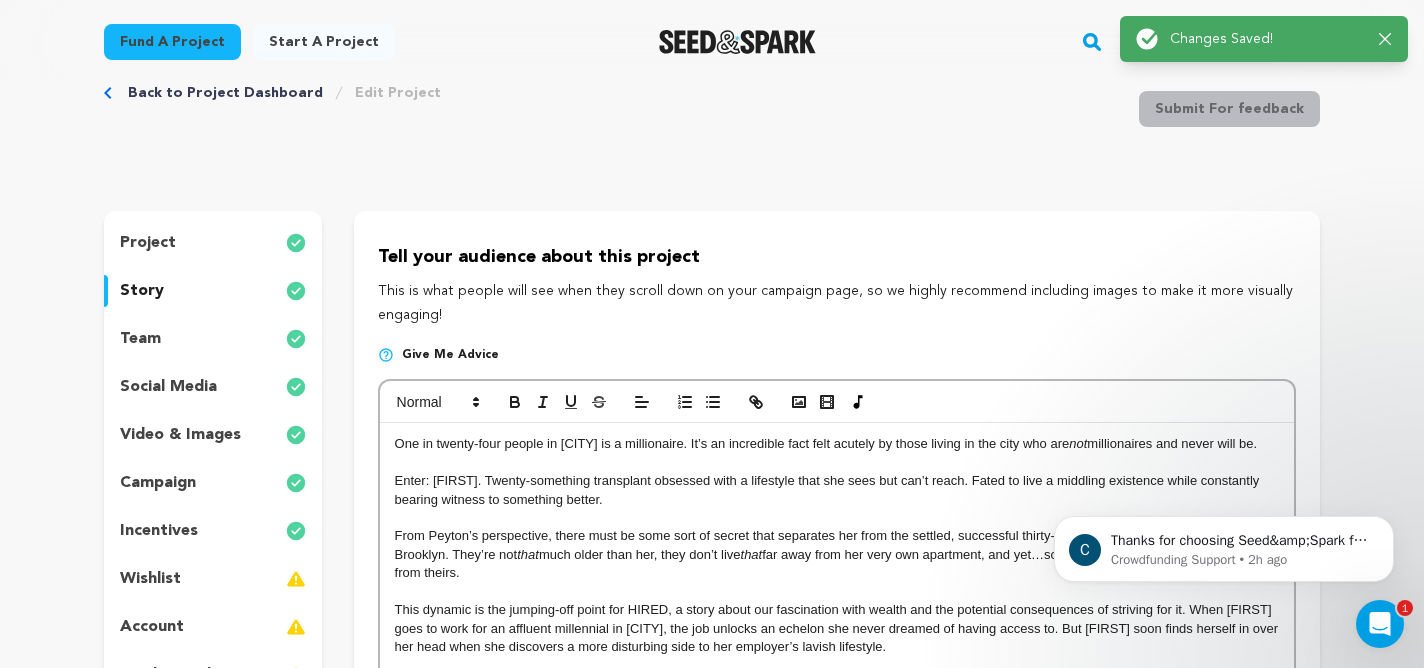 scroll, scrollTop: 130, scrollLeft: 0, axis: vertical 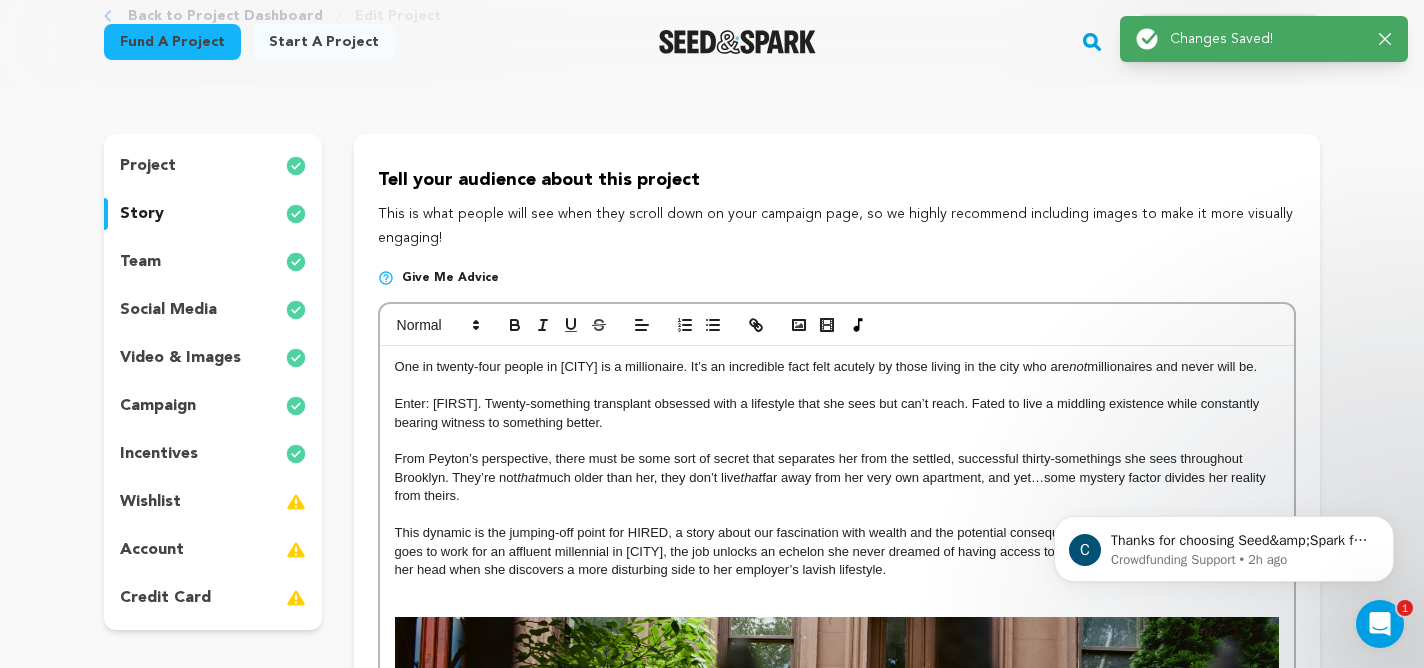 click on "team" at bounding box center [140, 262] 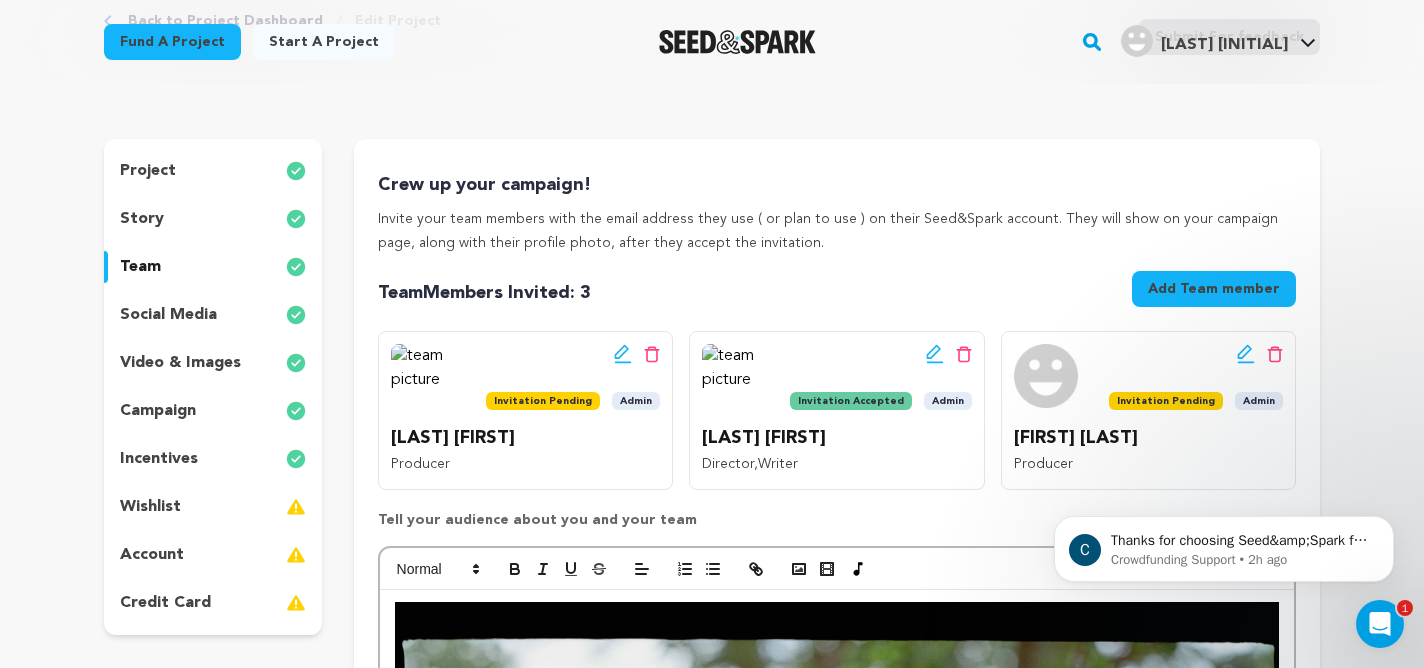scroll, scrollTop: 0, scrollLeft: 0, axis: both 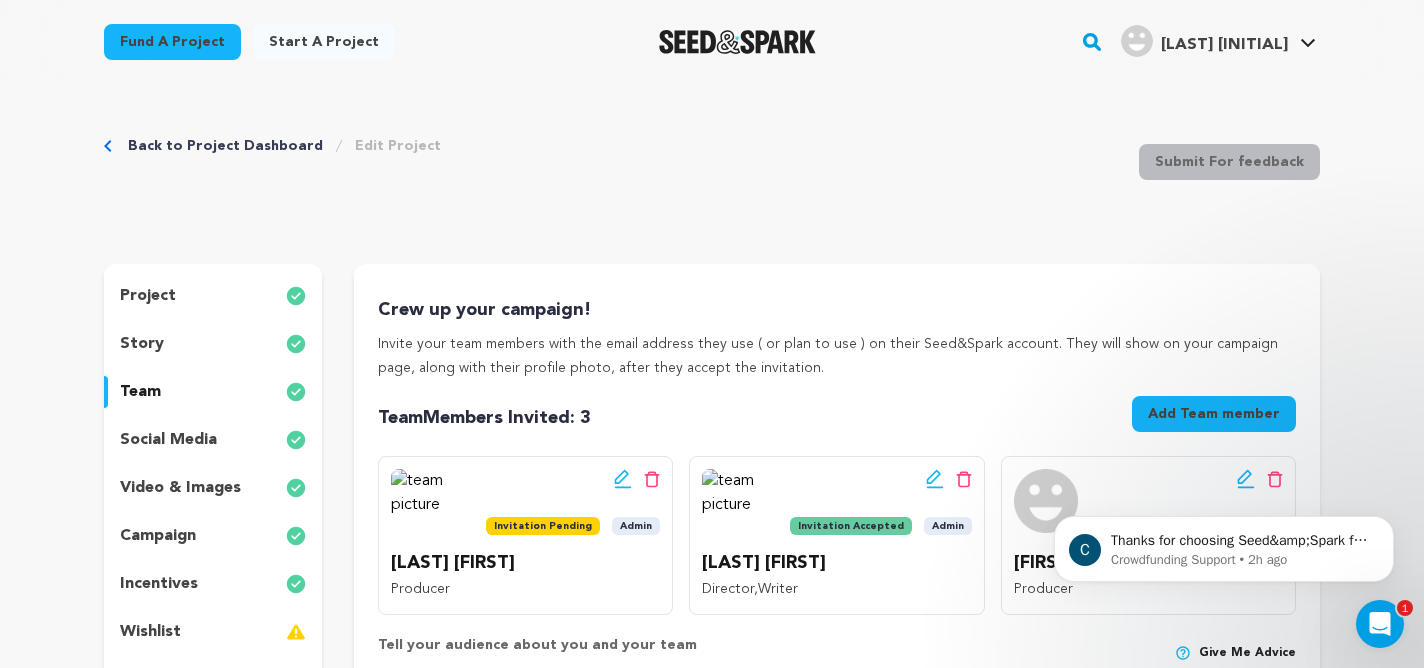 click on "video & images" at bounding box center [180, 488] 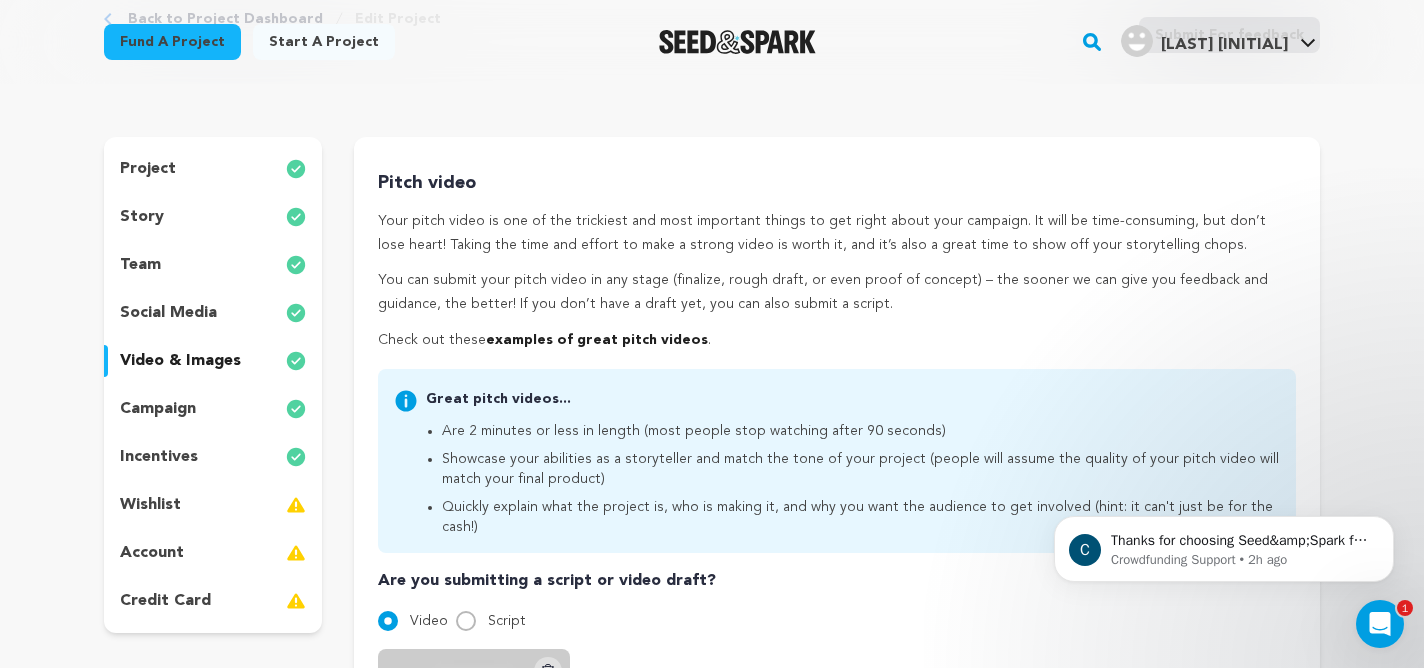 scroll, scrollTop: 0, scrollLeft: 0, axis: both 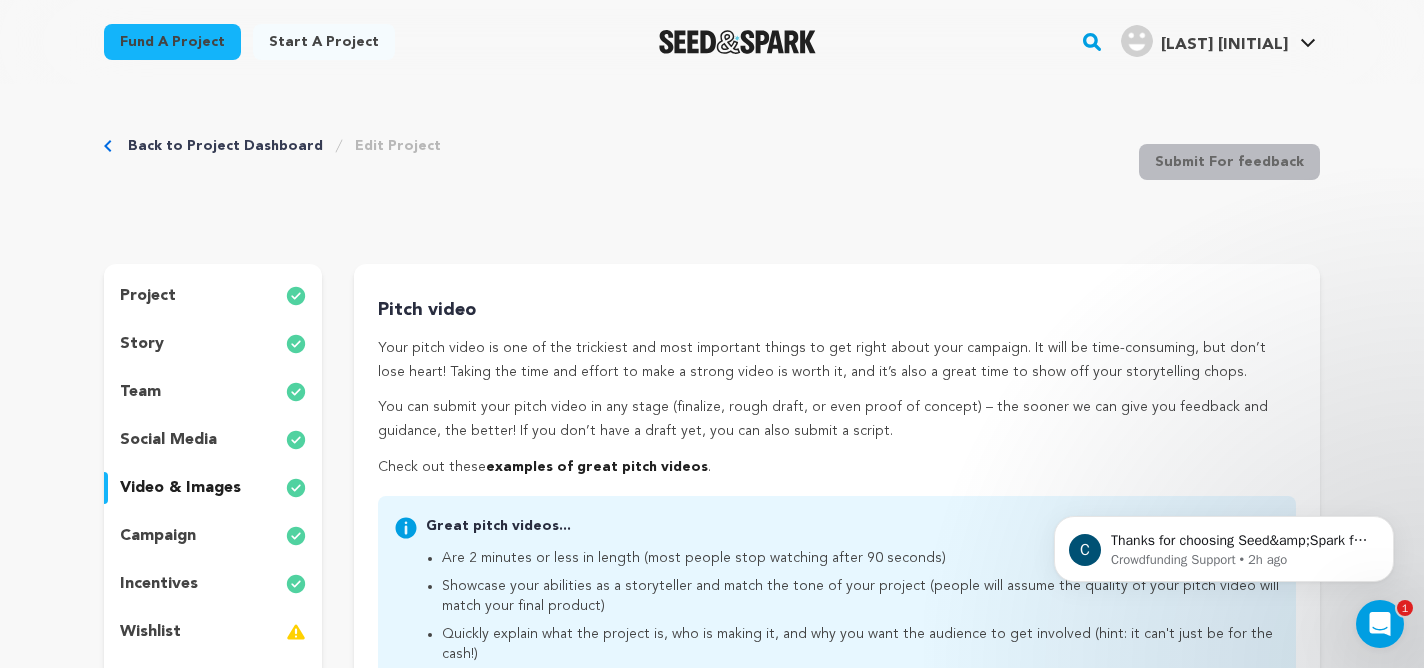 click on "campaign" at bounding box center (158, 536) 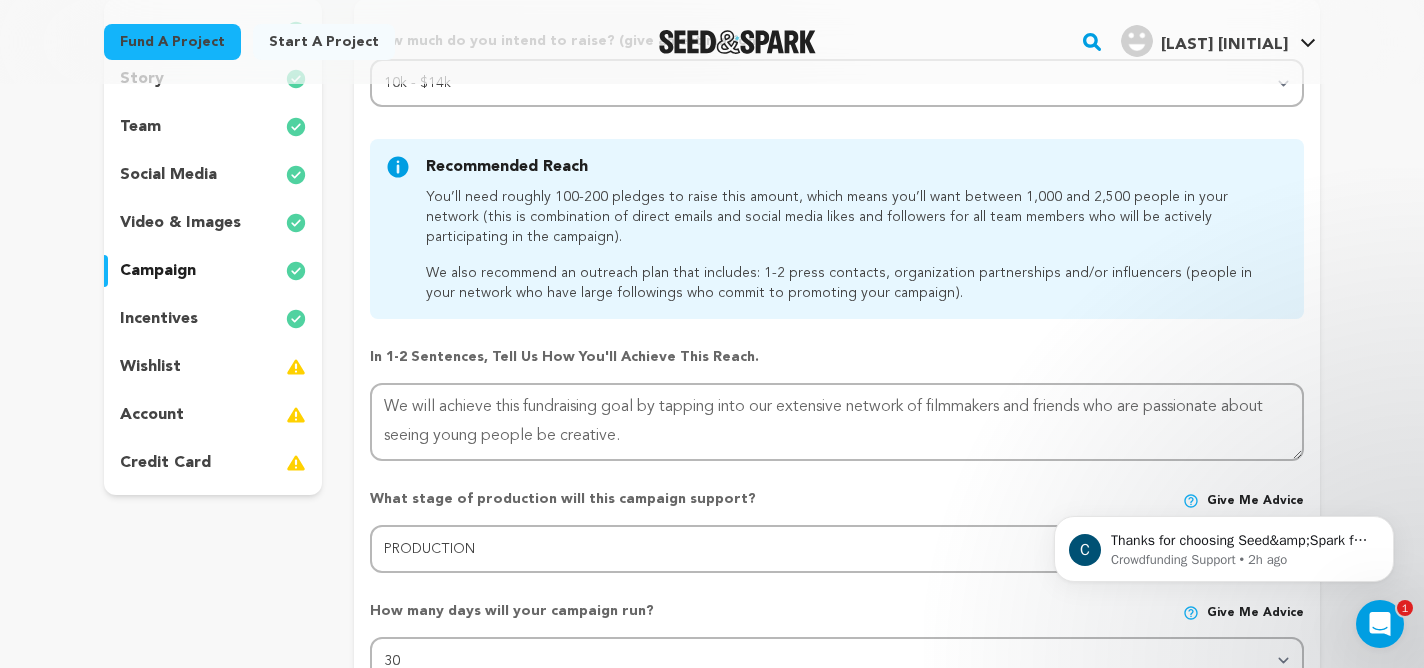 scroll, scrollTop: 0, scrollLeft: 0, axis: both 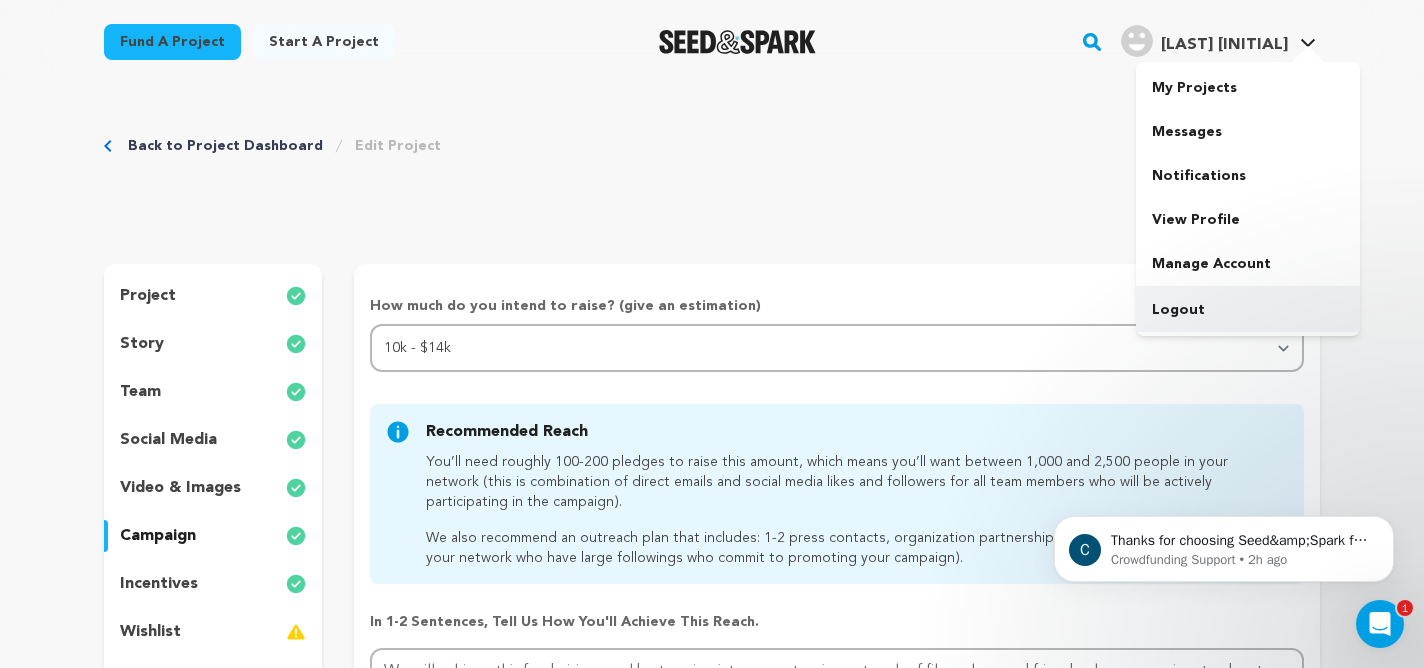 click on "Logout" at bounding box center (1248, 310) 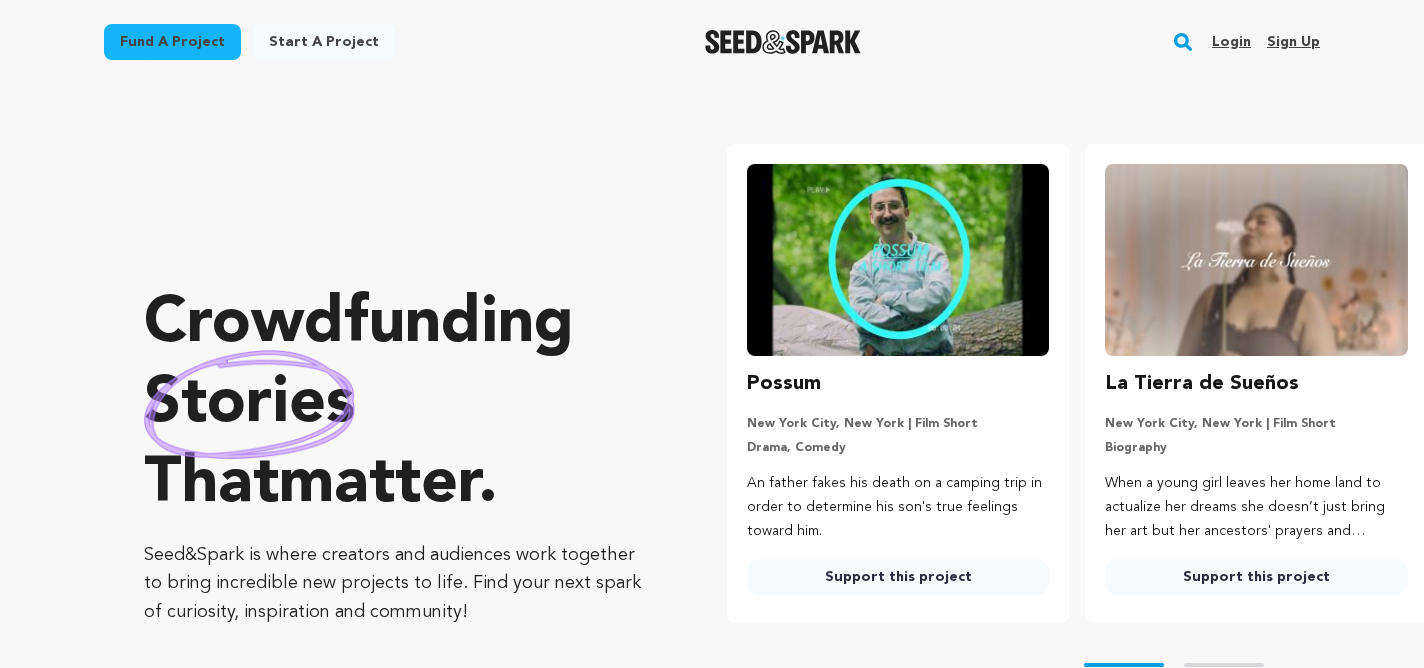 scroll, scrollTop: 0, scrollLeft: 0, axis: both 